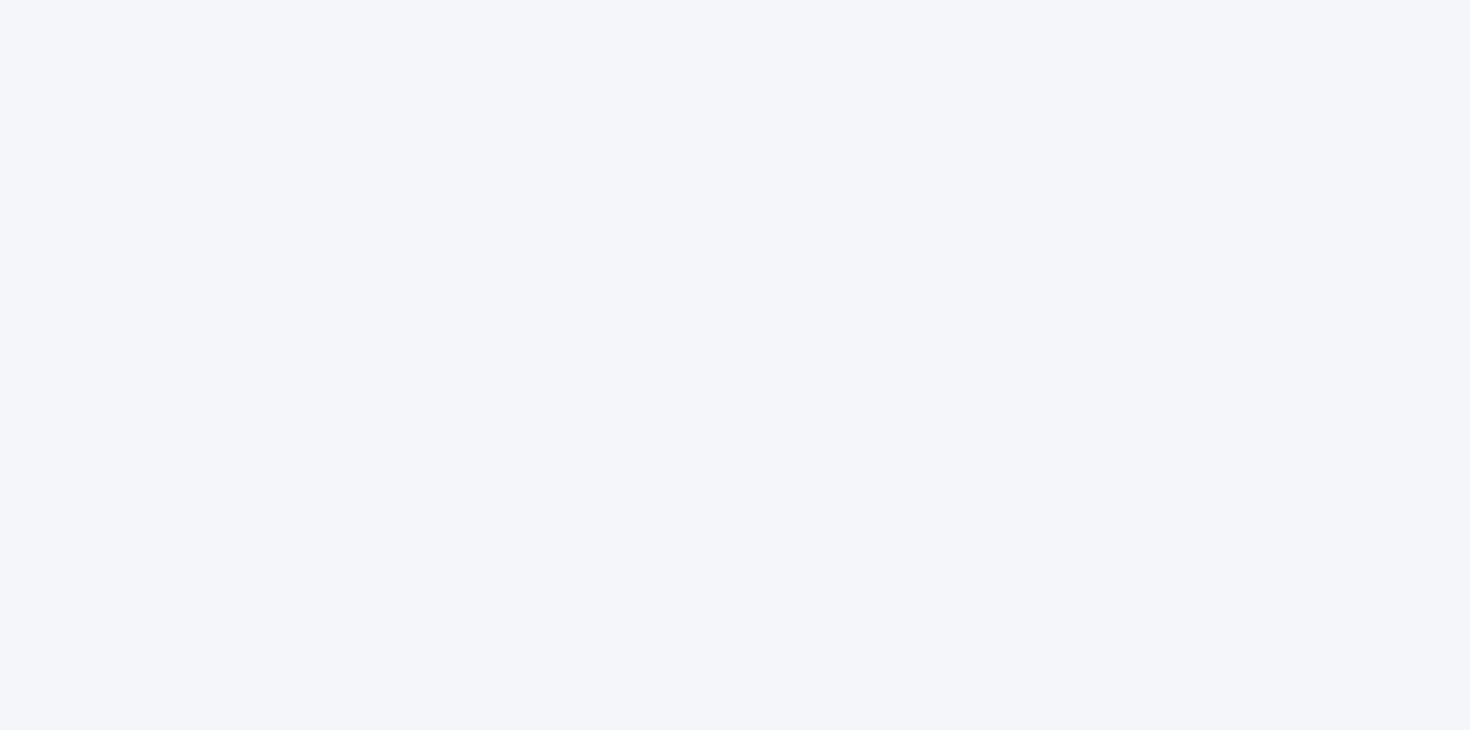scroll, scrollTop: 0, scrollLeft: 0, axis: both 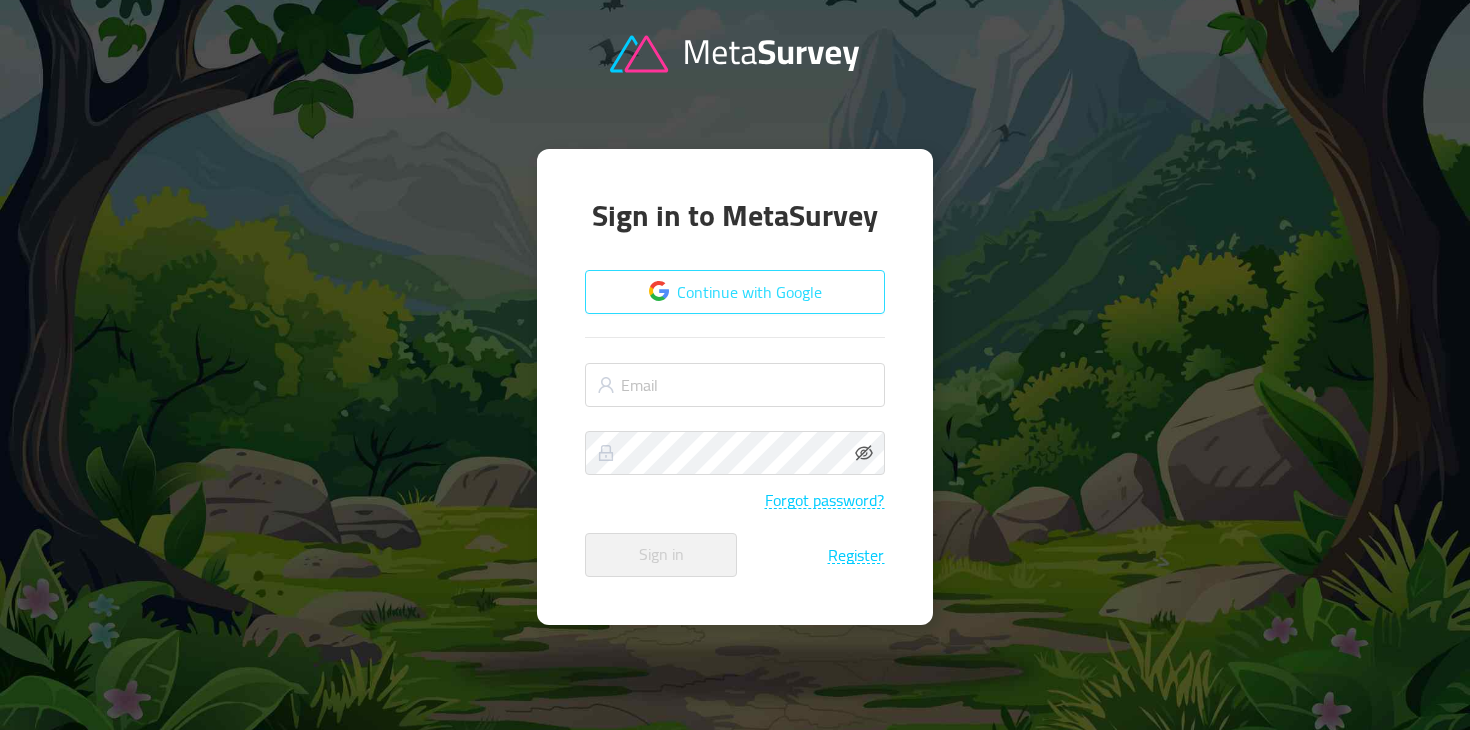 click on "Continue with Google" at bounding box center (735, 292) 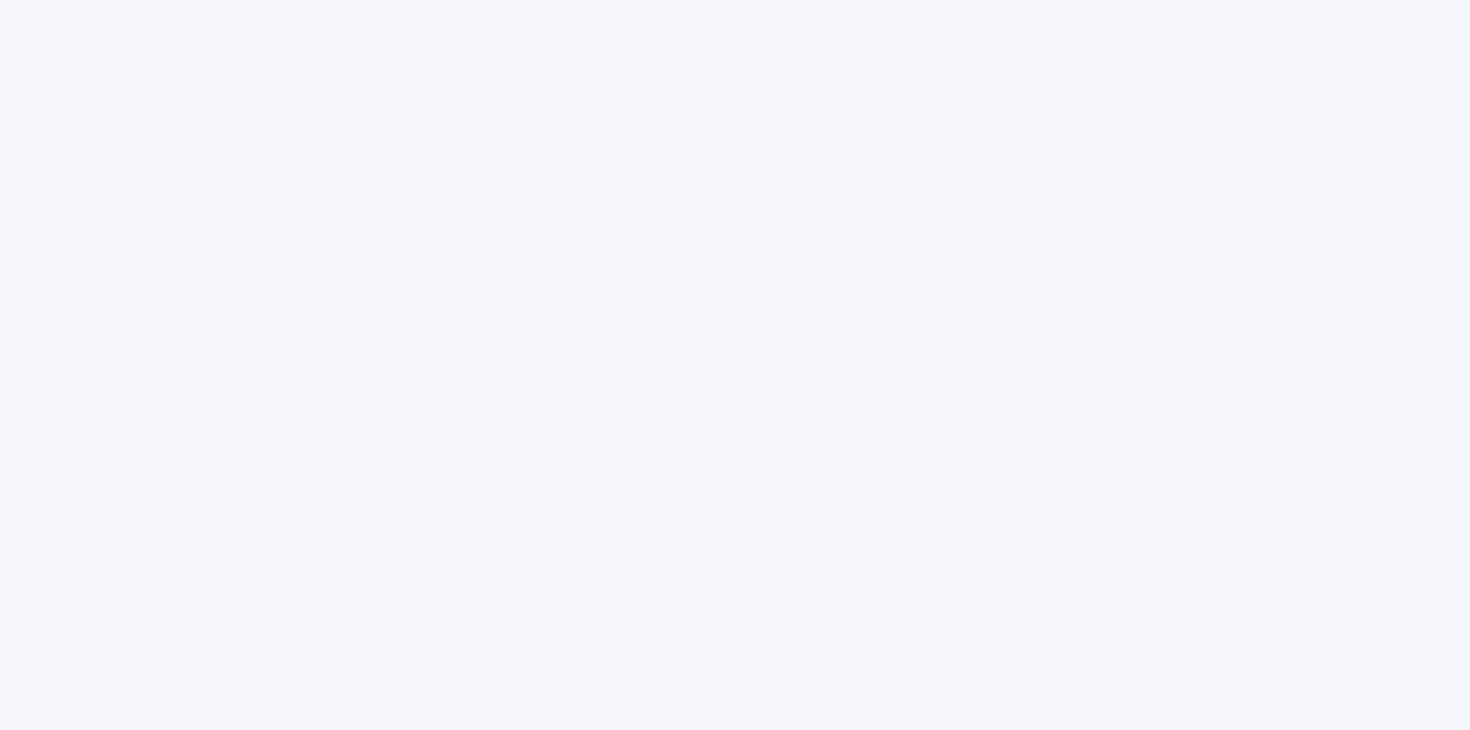 scroll, scrollTop: 0, scrollLeft: 0, axis: both 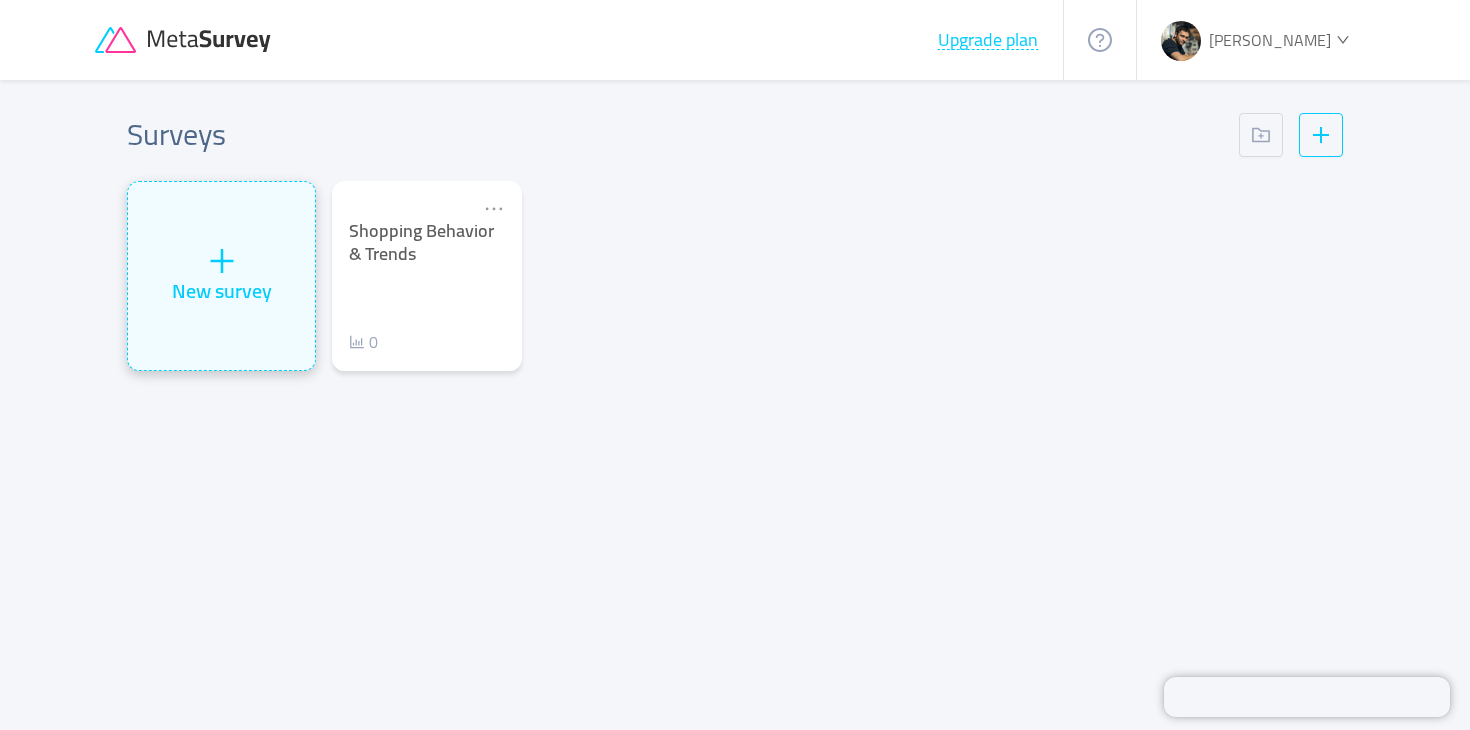 click 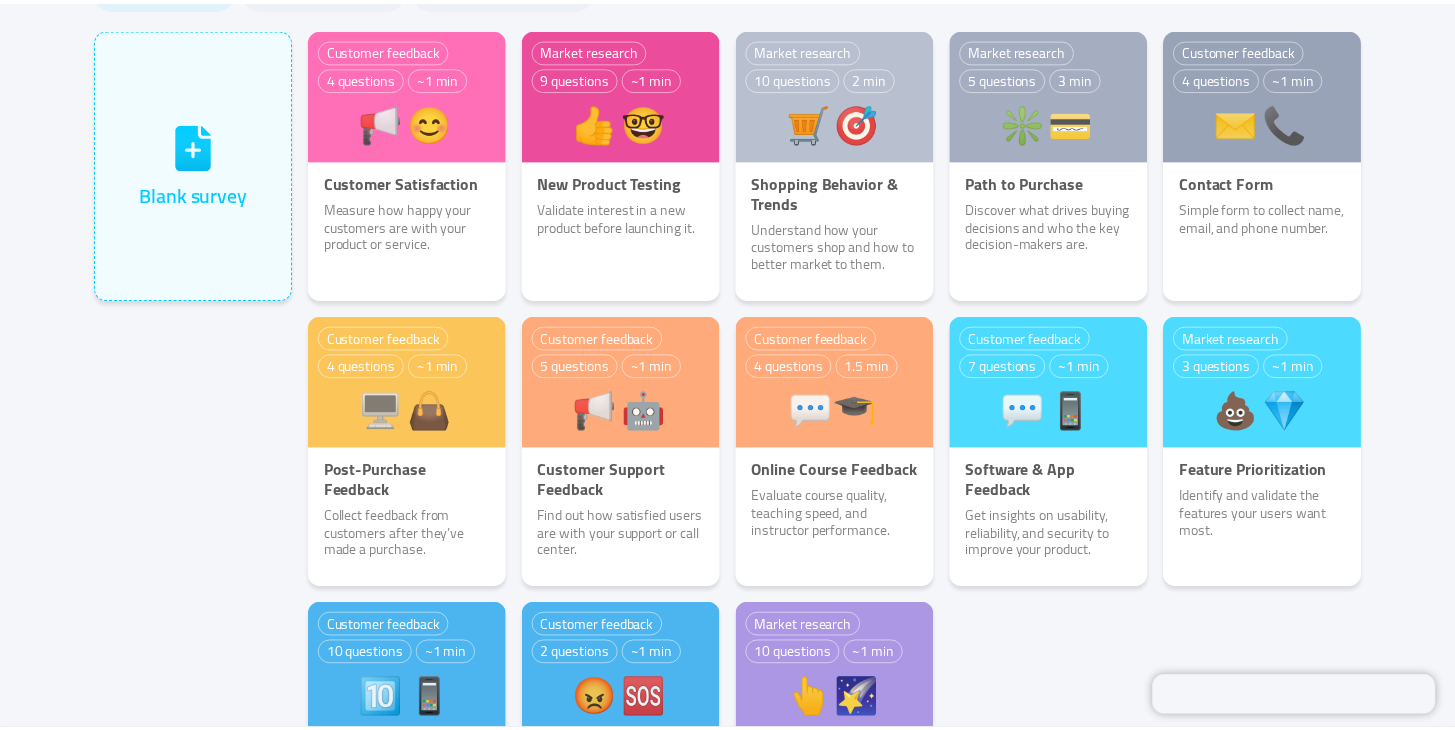 scroll, scrollTop: 0, scrollLeft: 0, axis: both 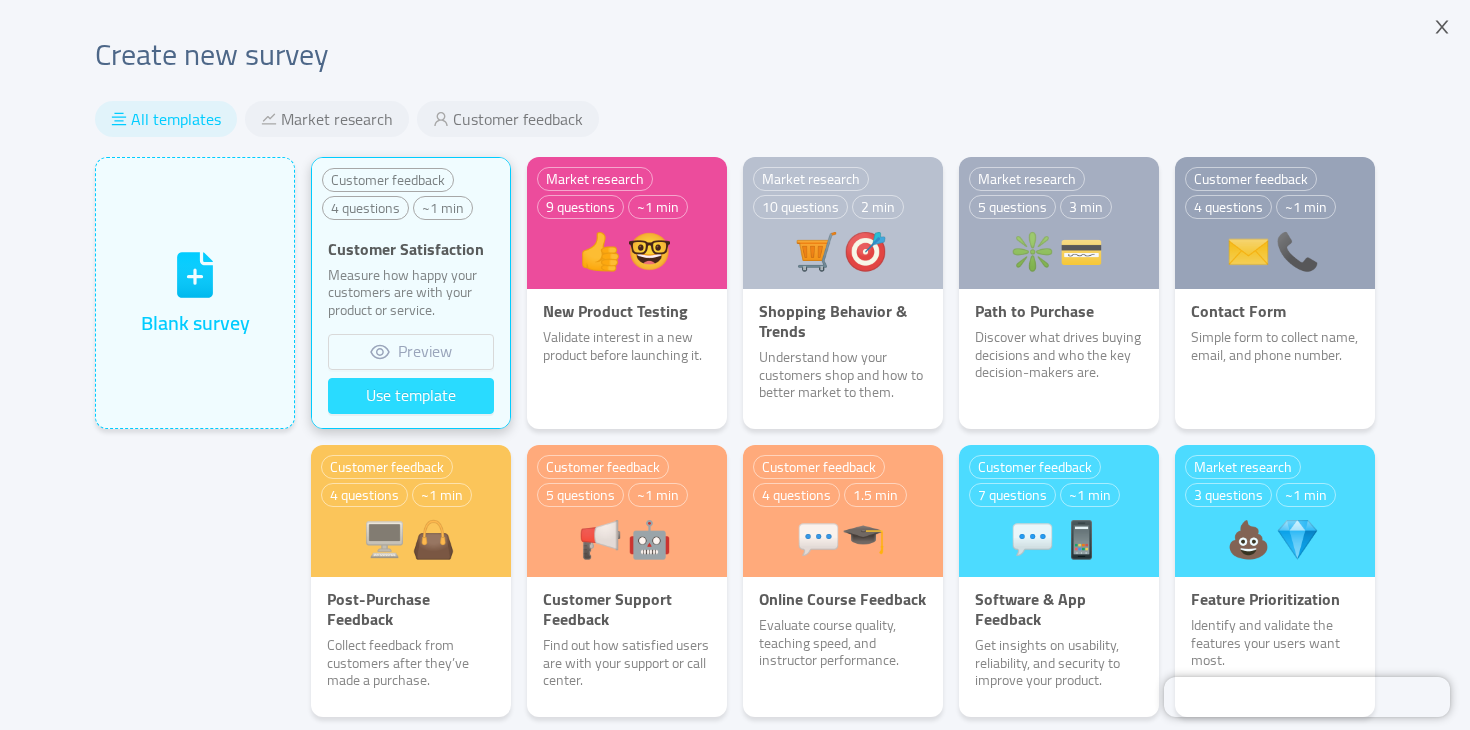 click on "Use template" at bounding box center (411, 396) 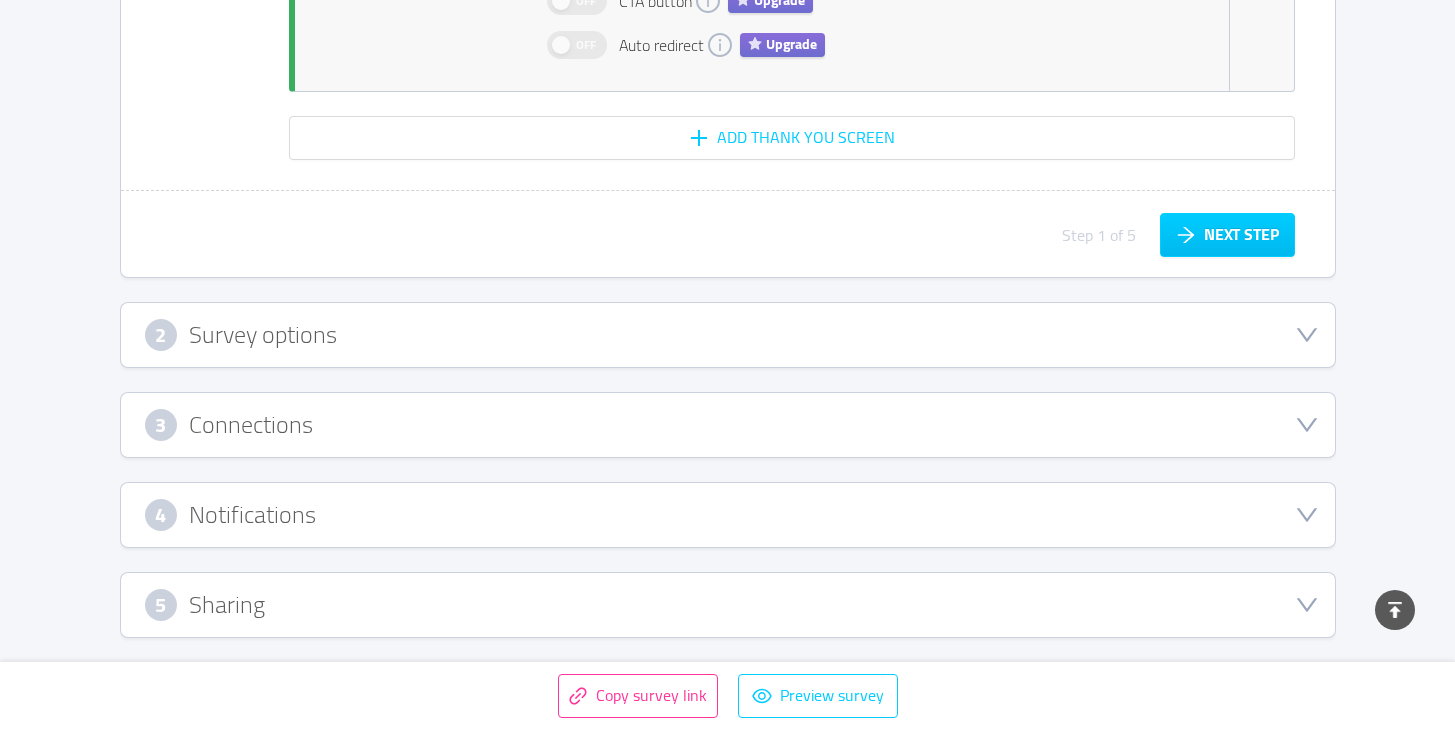 scroll, scrollTop: 4848, scrollLeft: 0, axis: vertical 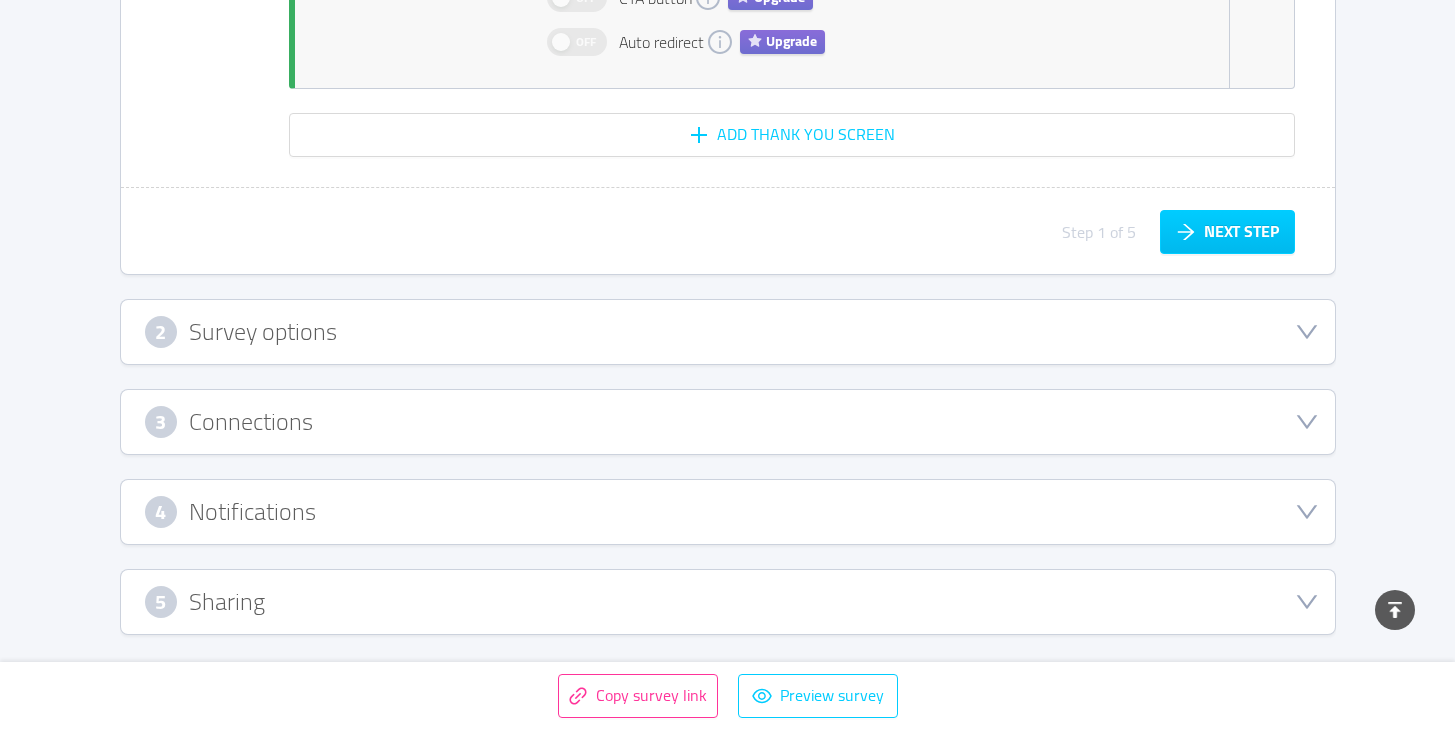 click on "2  Survey options" at bounding box center [728, 332] 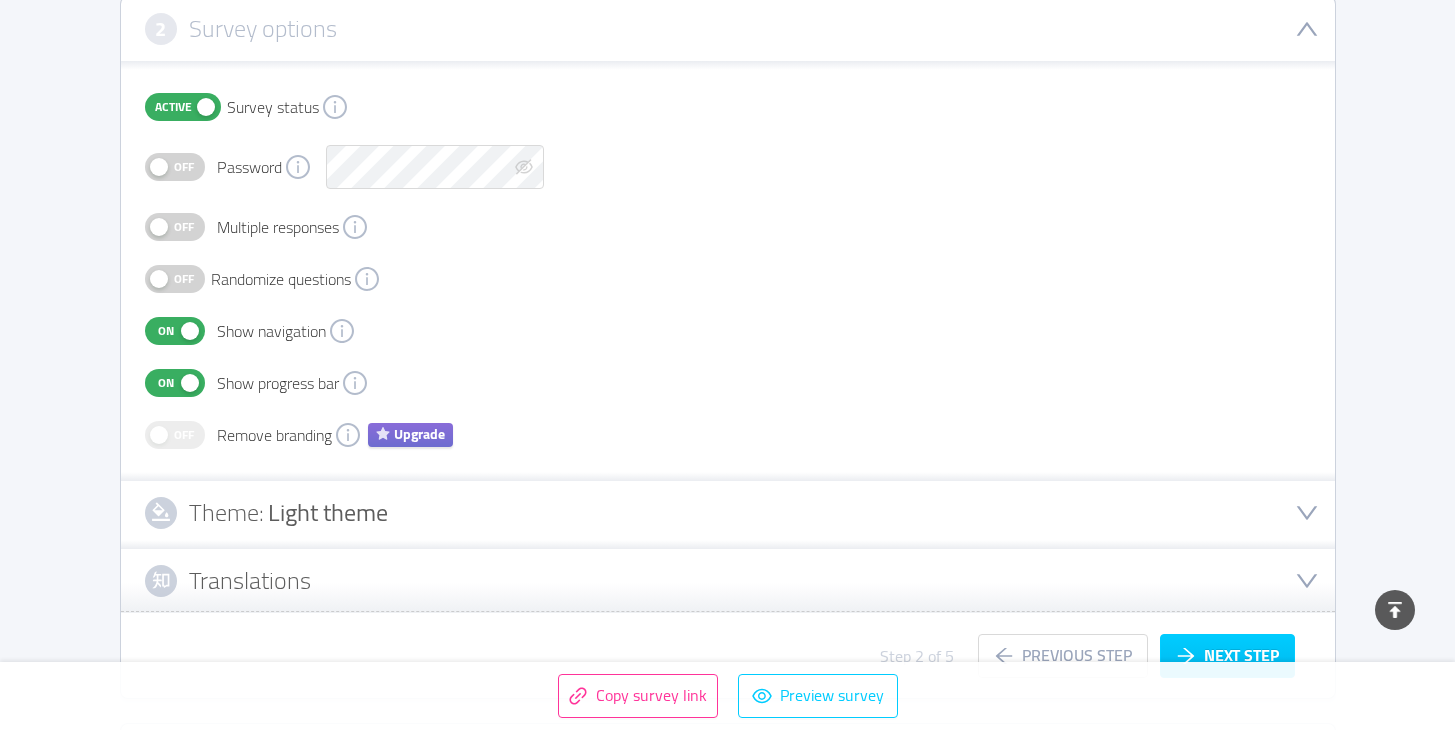 scroll, scrollTop: 0, scrollLeft: 0, axis: both 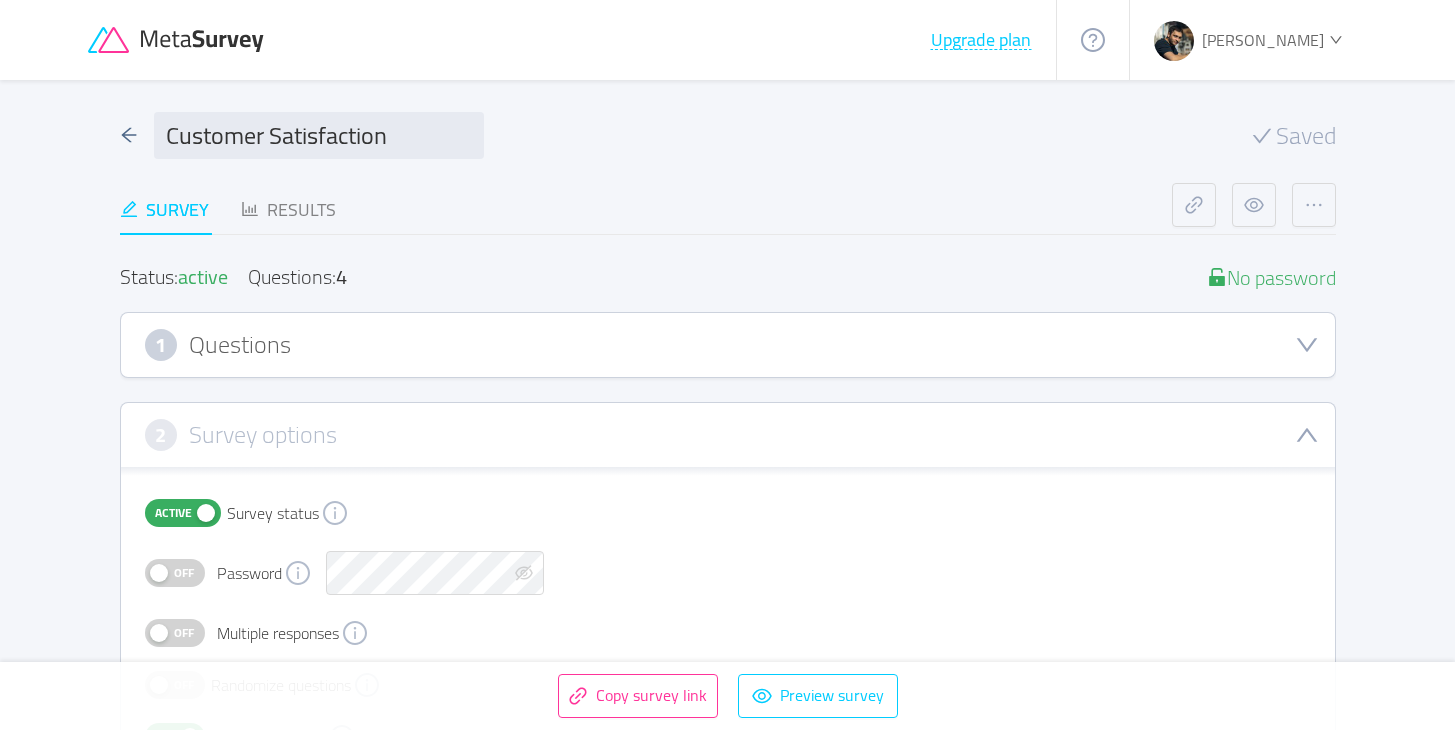click on "Survey   Results" at bounding box center [646, 209] 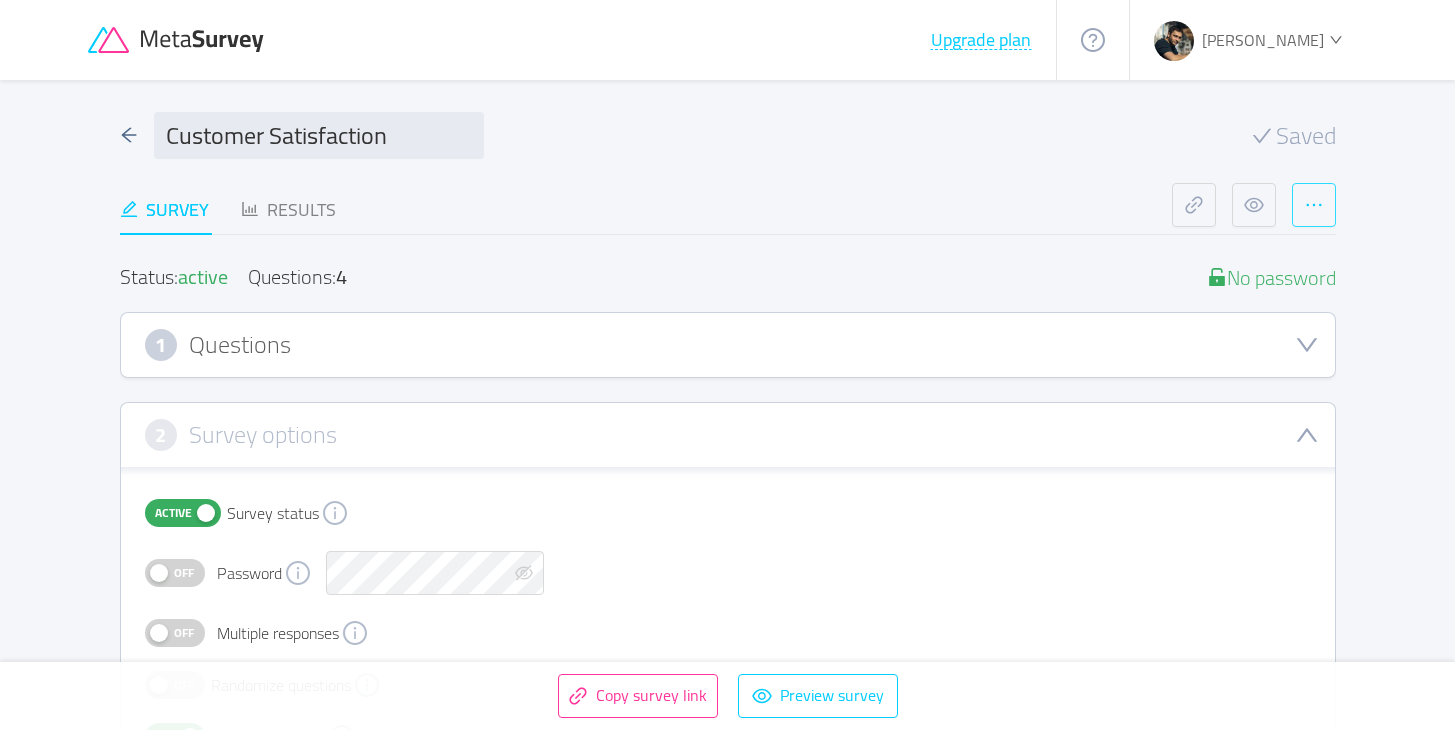 drag, startPoint x: 1342, startPoint y: 205, endPoint x: 1325, endPoint y: 203, distance: 17.117243 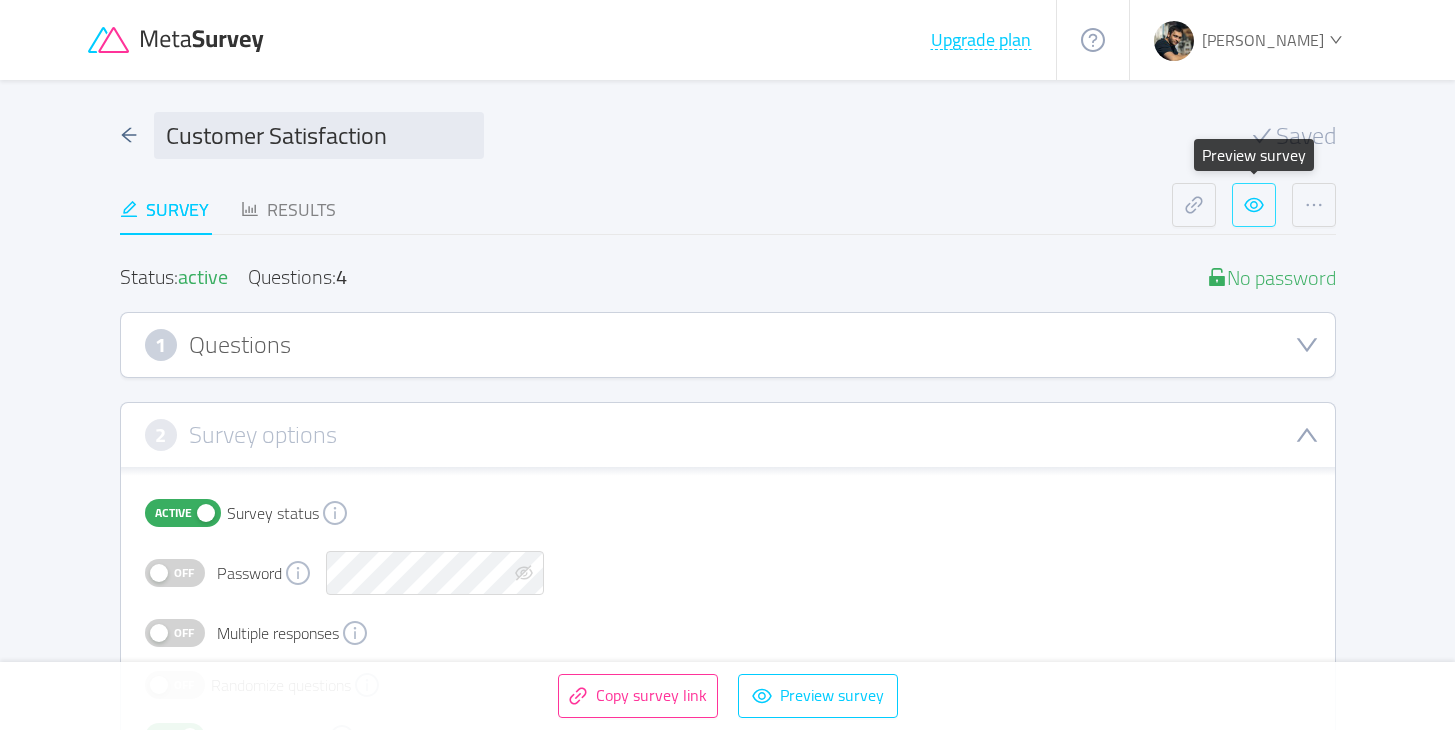 click at bounding box center (1254, 205) 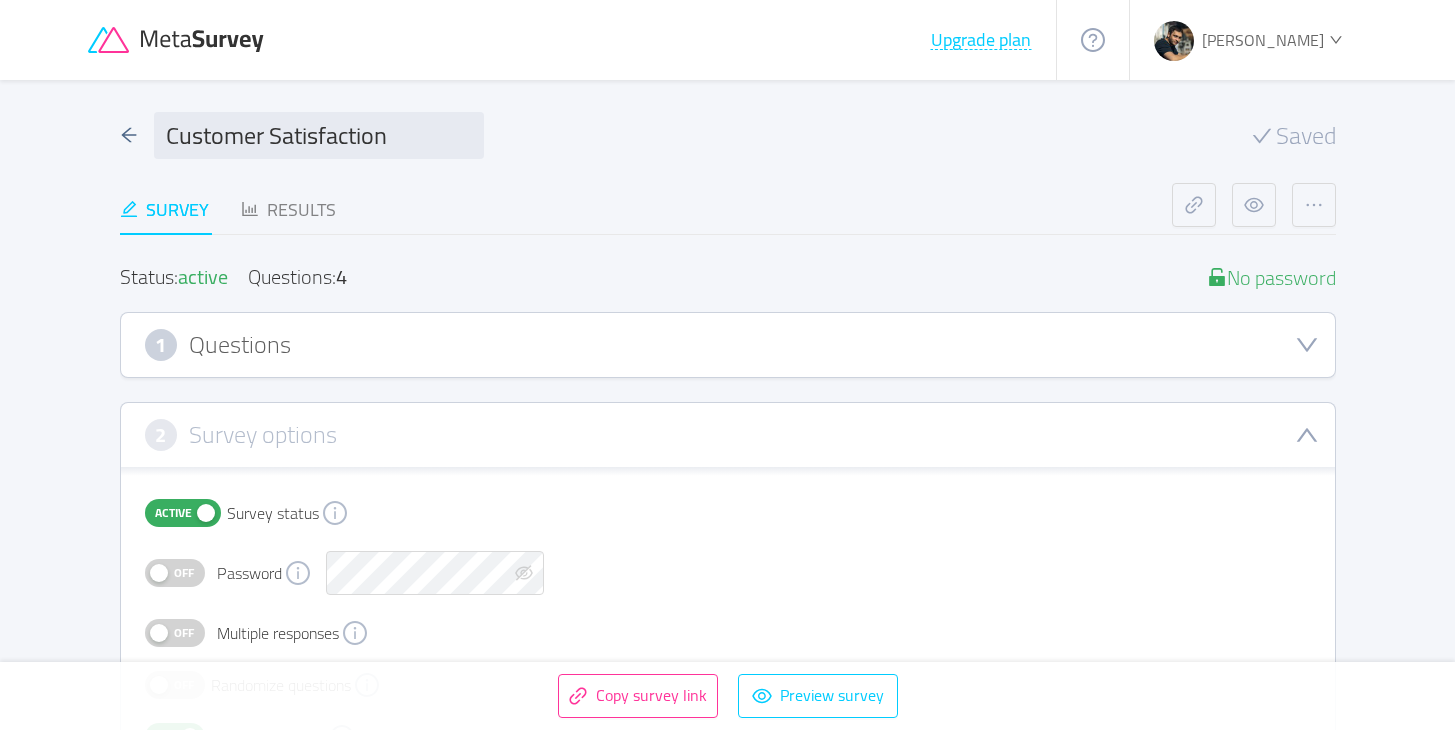 click on "Survey   Results" at bounding box center [646, 209] 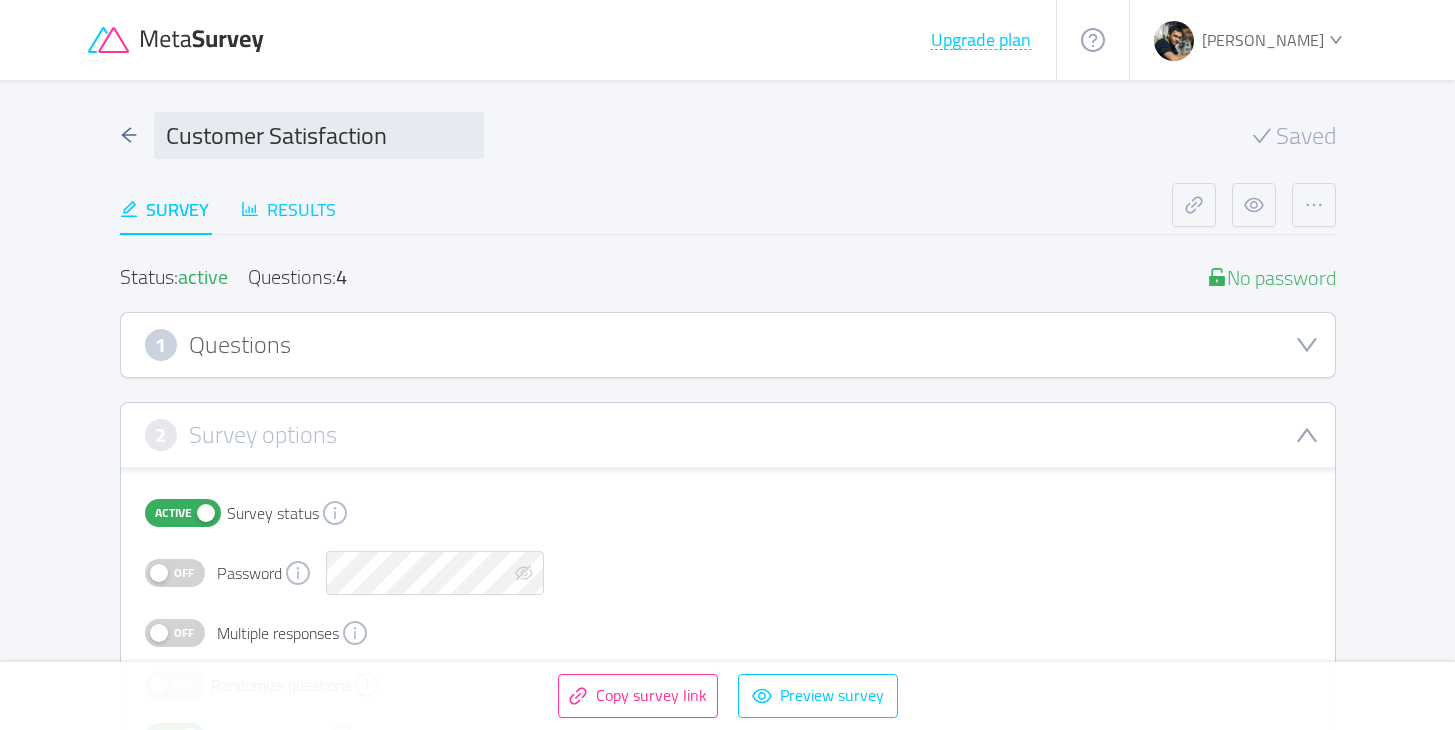 click on "Results" at bounding box center [288, 209] 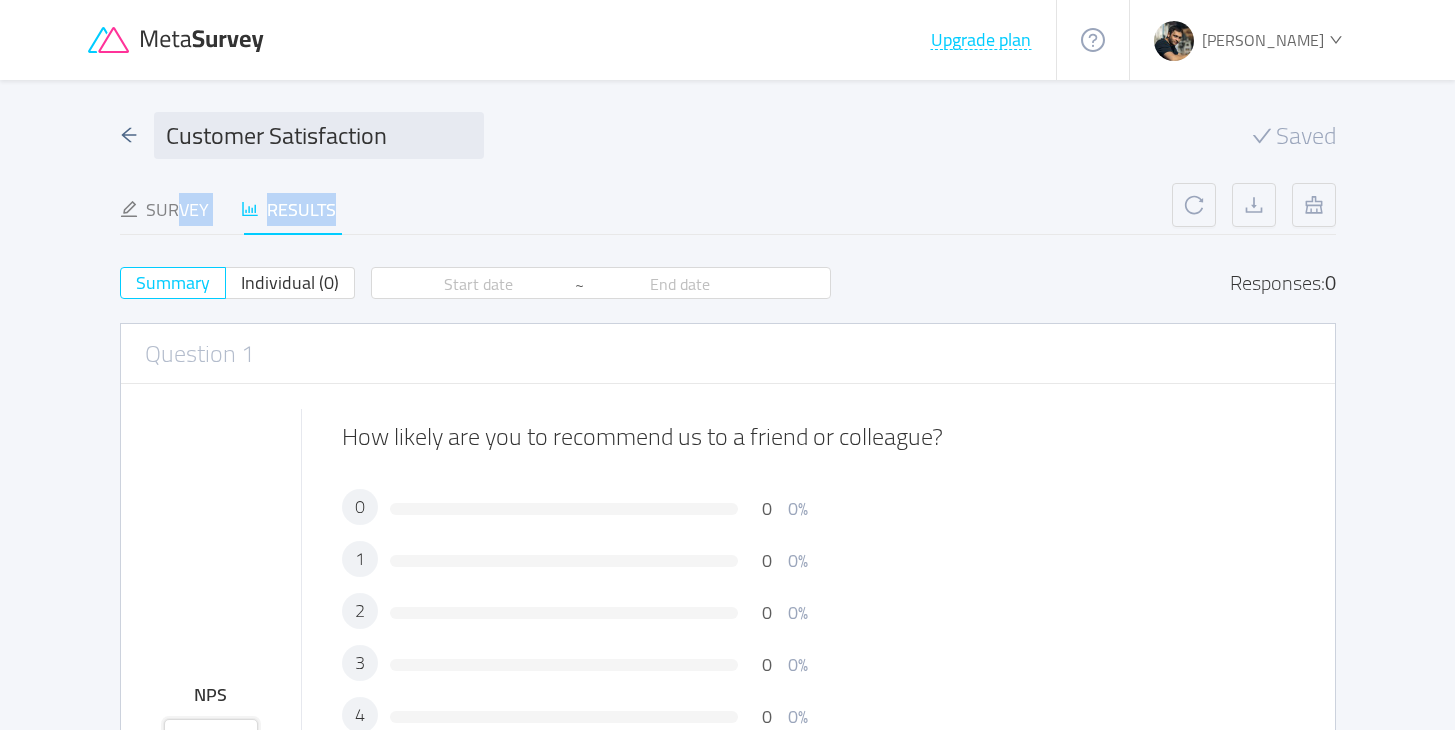 drag, startPoint x: 168, startPoint y: 221, endPoint x: 445, endPoint y: 213, distance: 277.1155 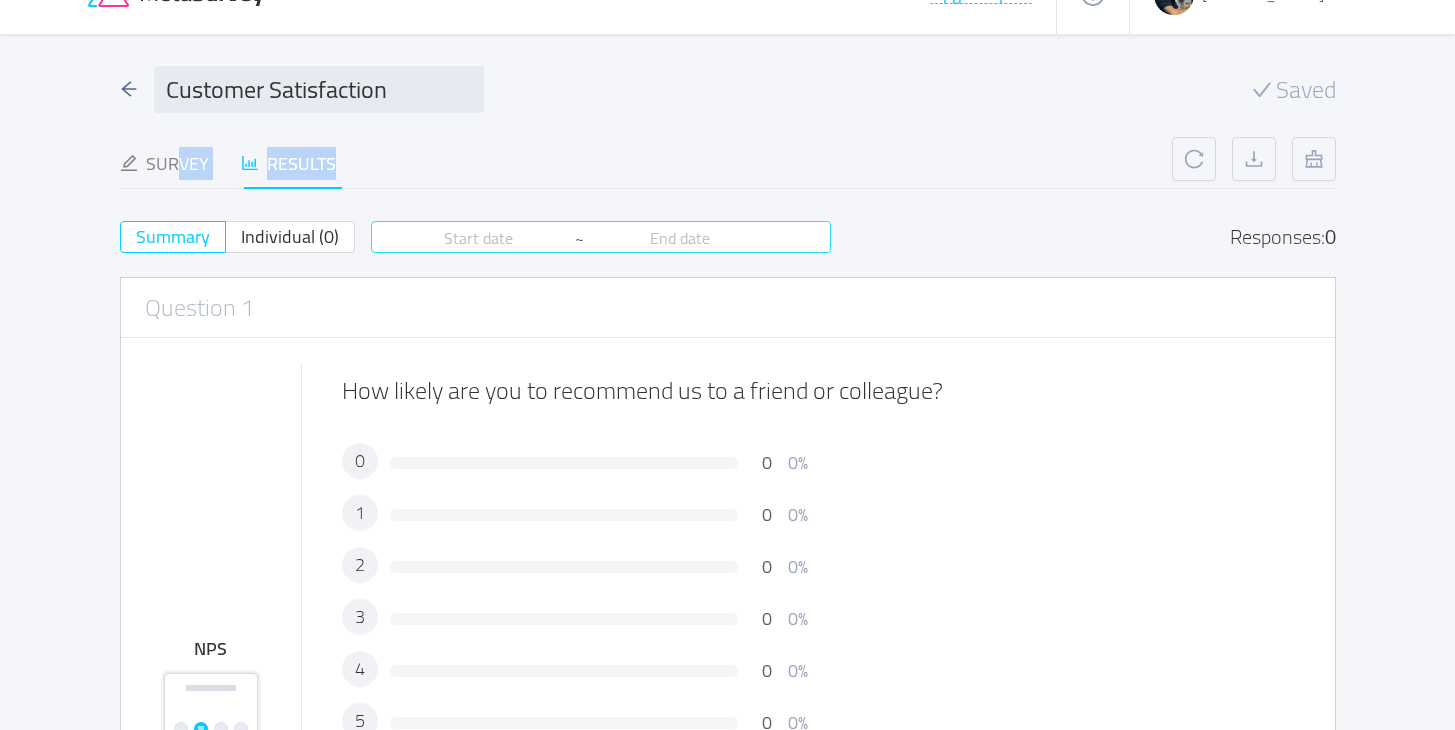 scroll, scrollTop: 0, scrollLeft: 0, axis: both 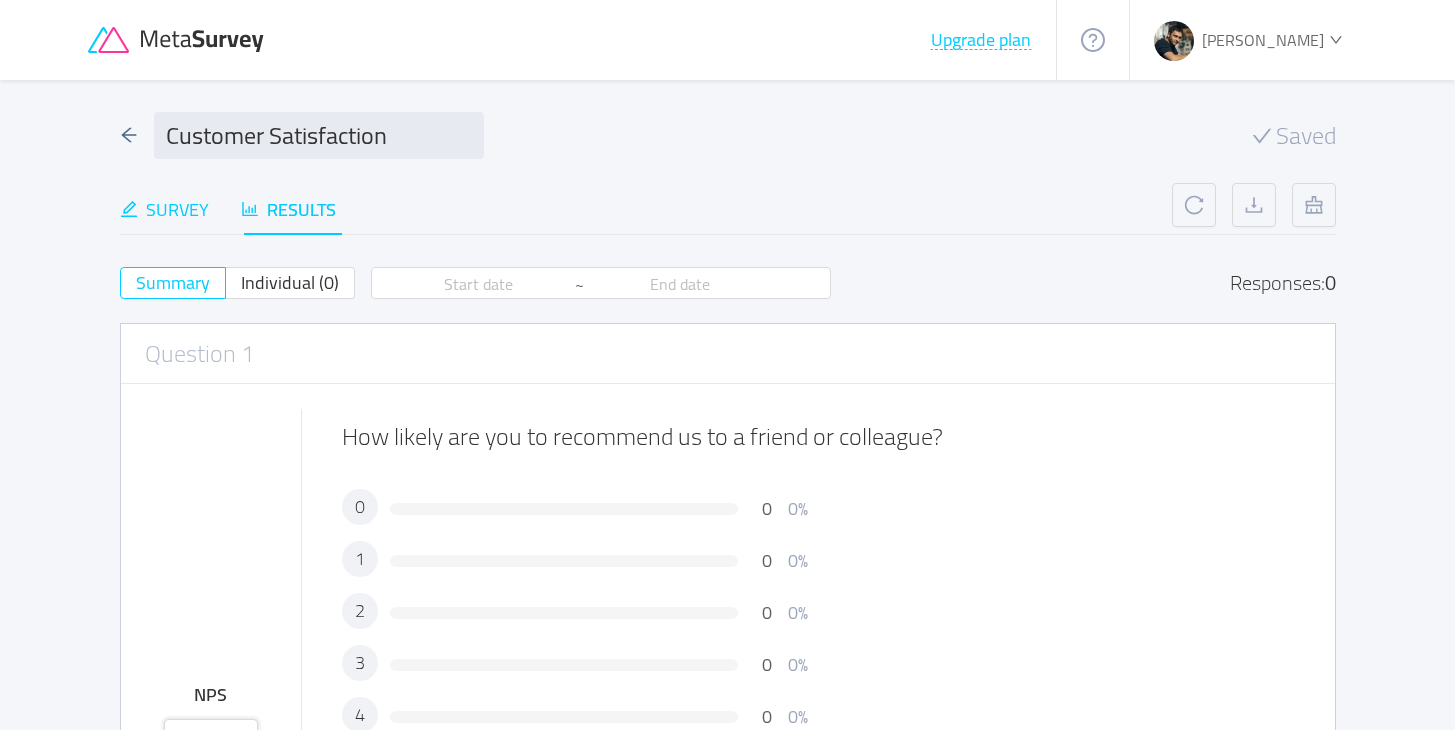 click on "Survey" at bounding box center [164, 209] 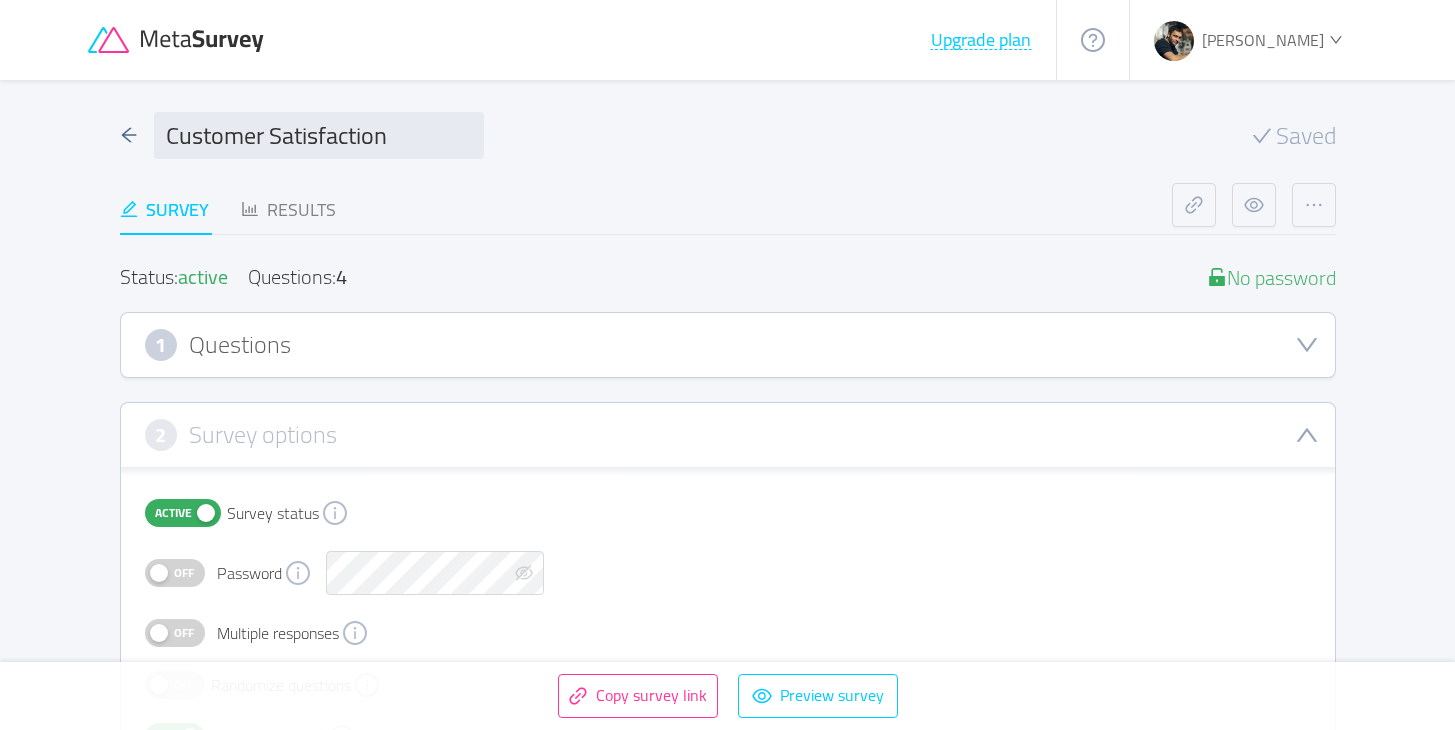 click on "Questions" at bounding box center (240, 345) 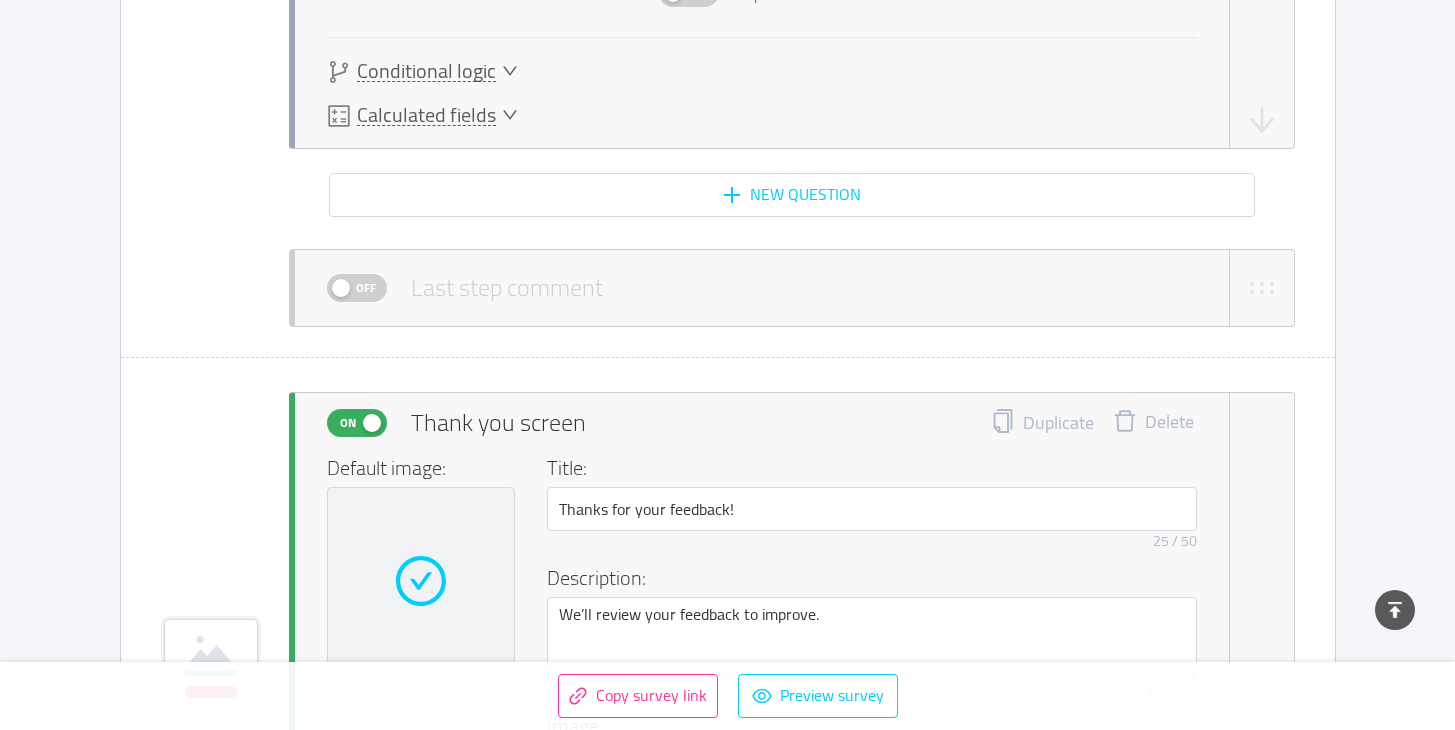 scroll, scrollTop: 3968, scrollLeft: 0, axis: vertical 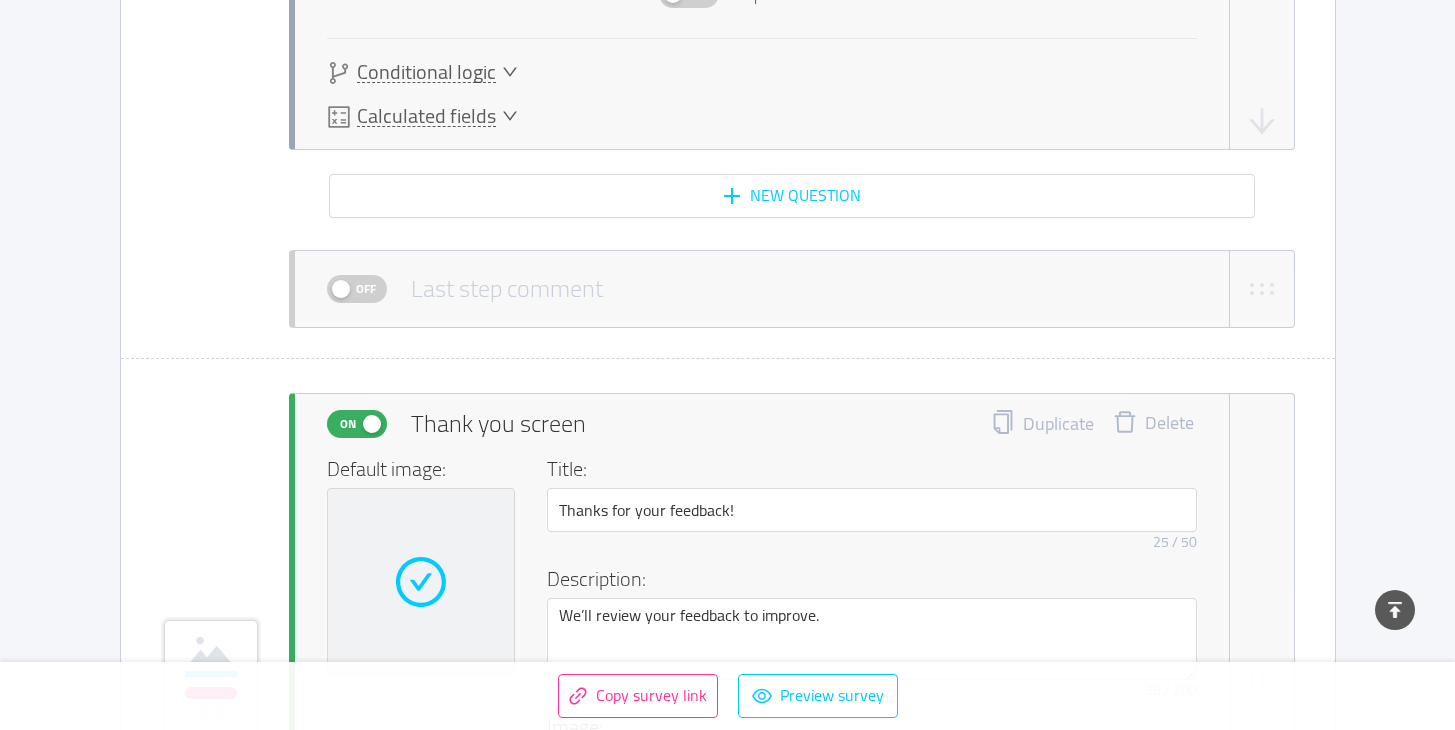 click on "Delete" at bounding box center (1153, 424) 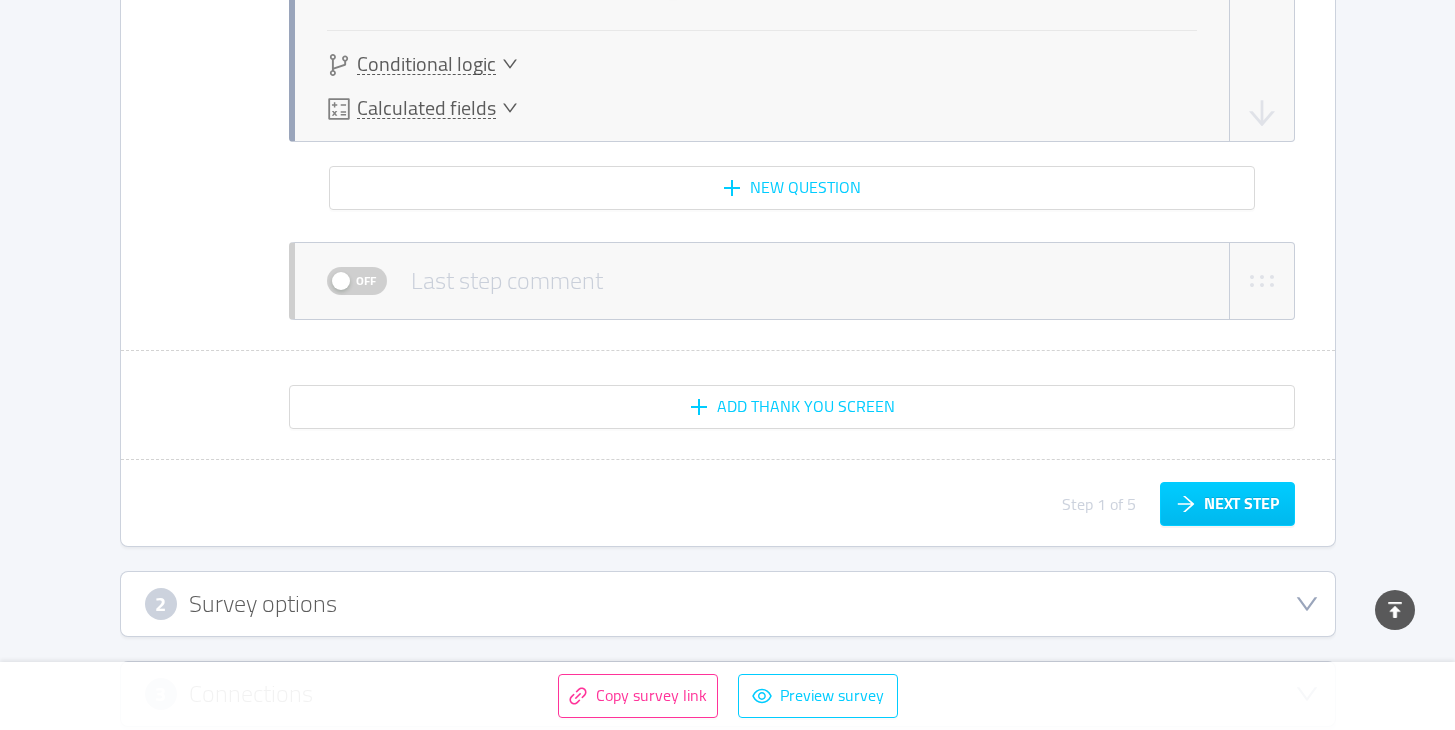 scroll, scrollTop: 3976, scrollLeft: 0, axis: vertical 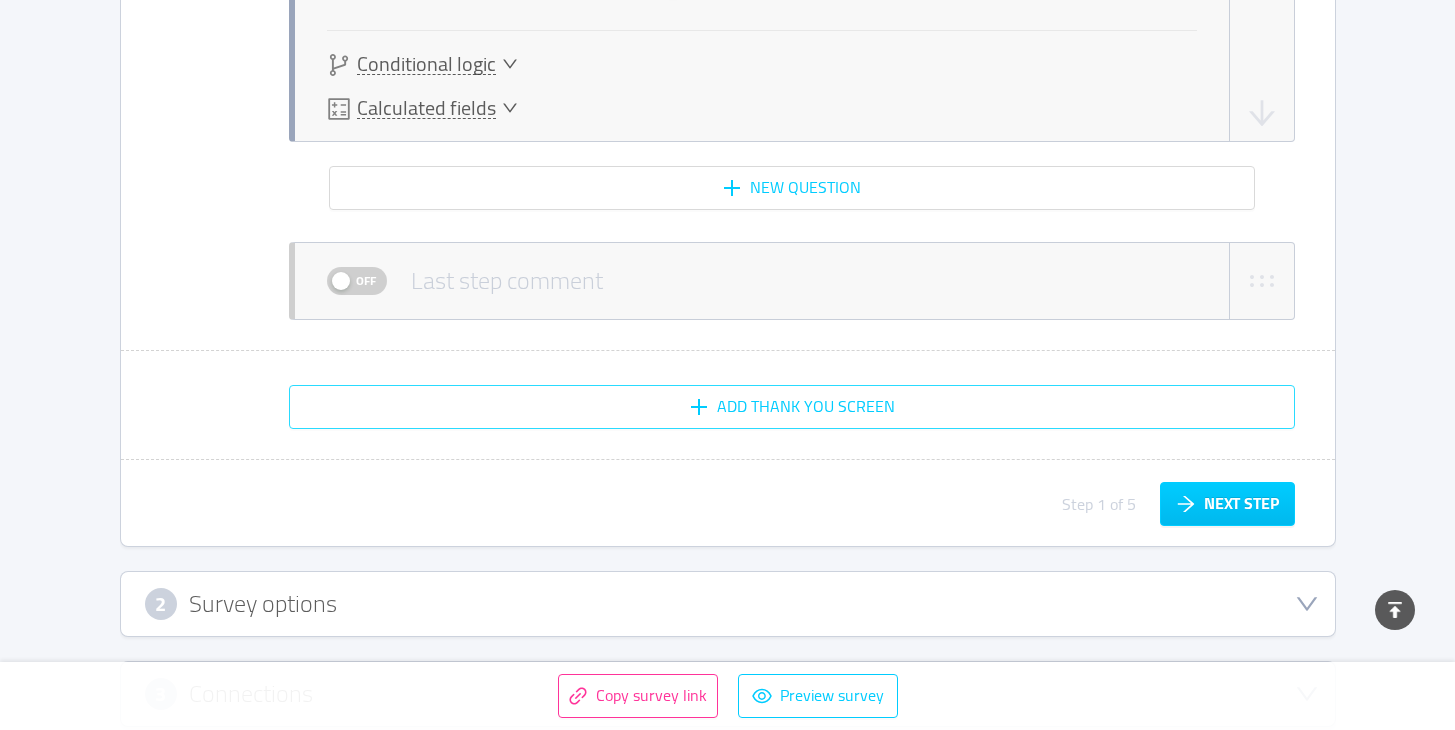 click on "Add Thank You screen" at bounding box center (792, 407) 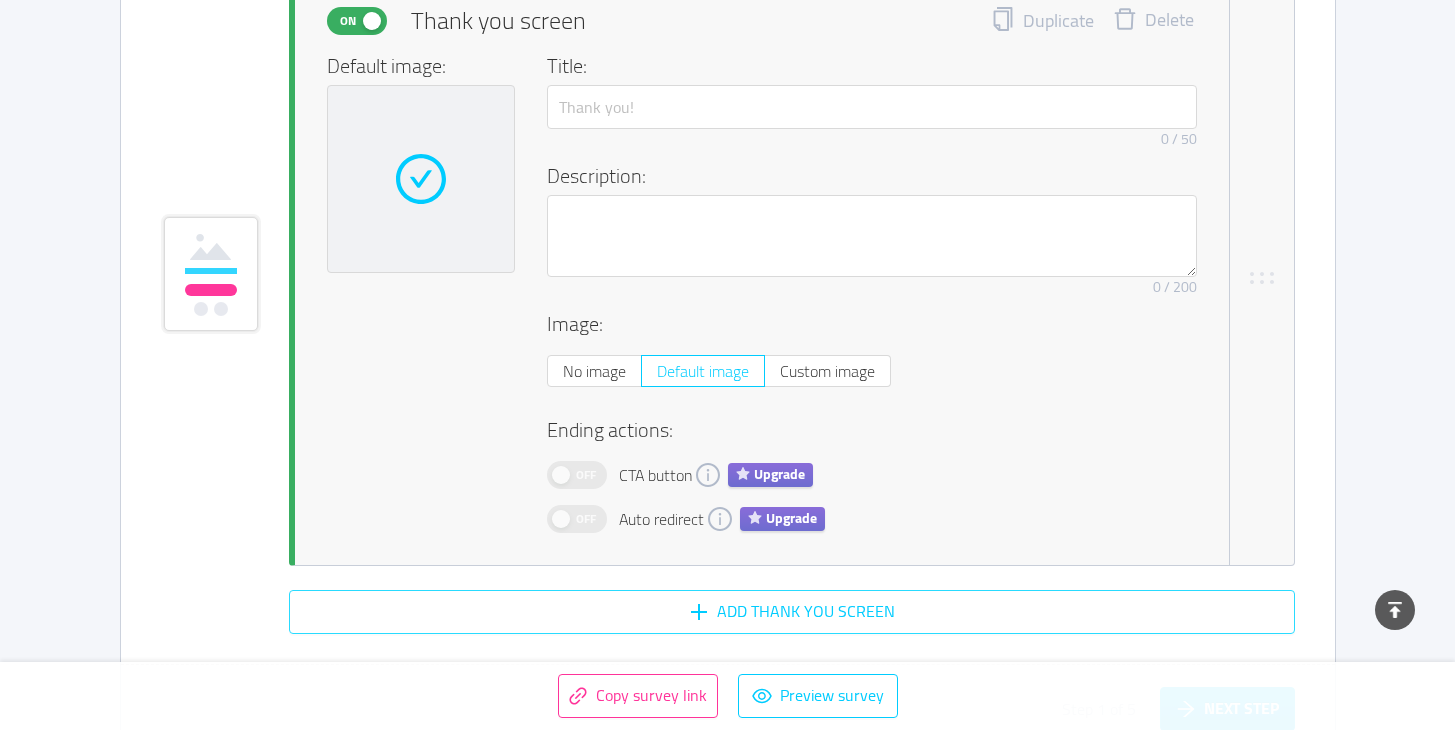 scroll, scrollTop: 4372, scrollLeft: 0, axis: vertical 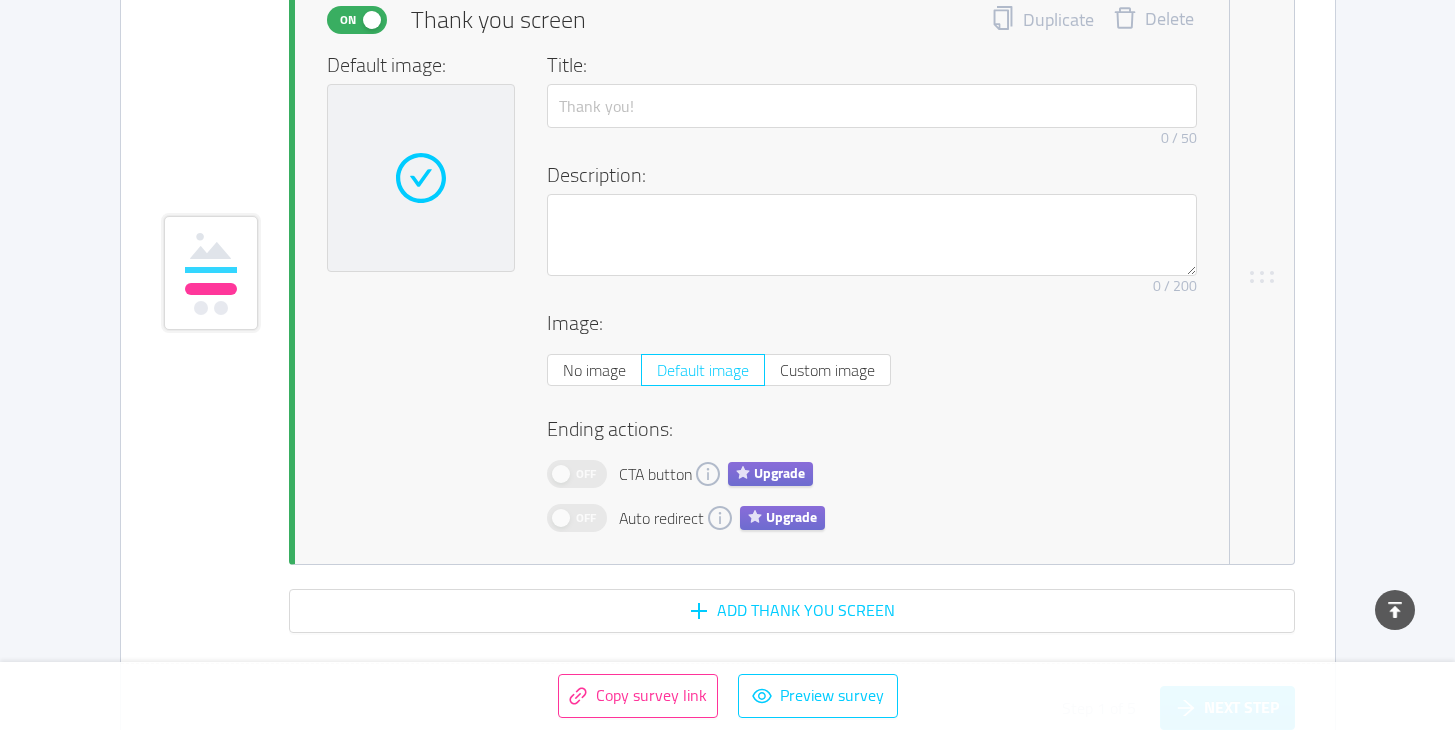 click 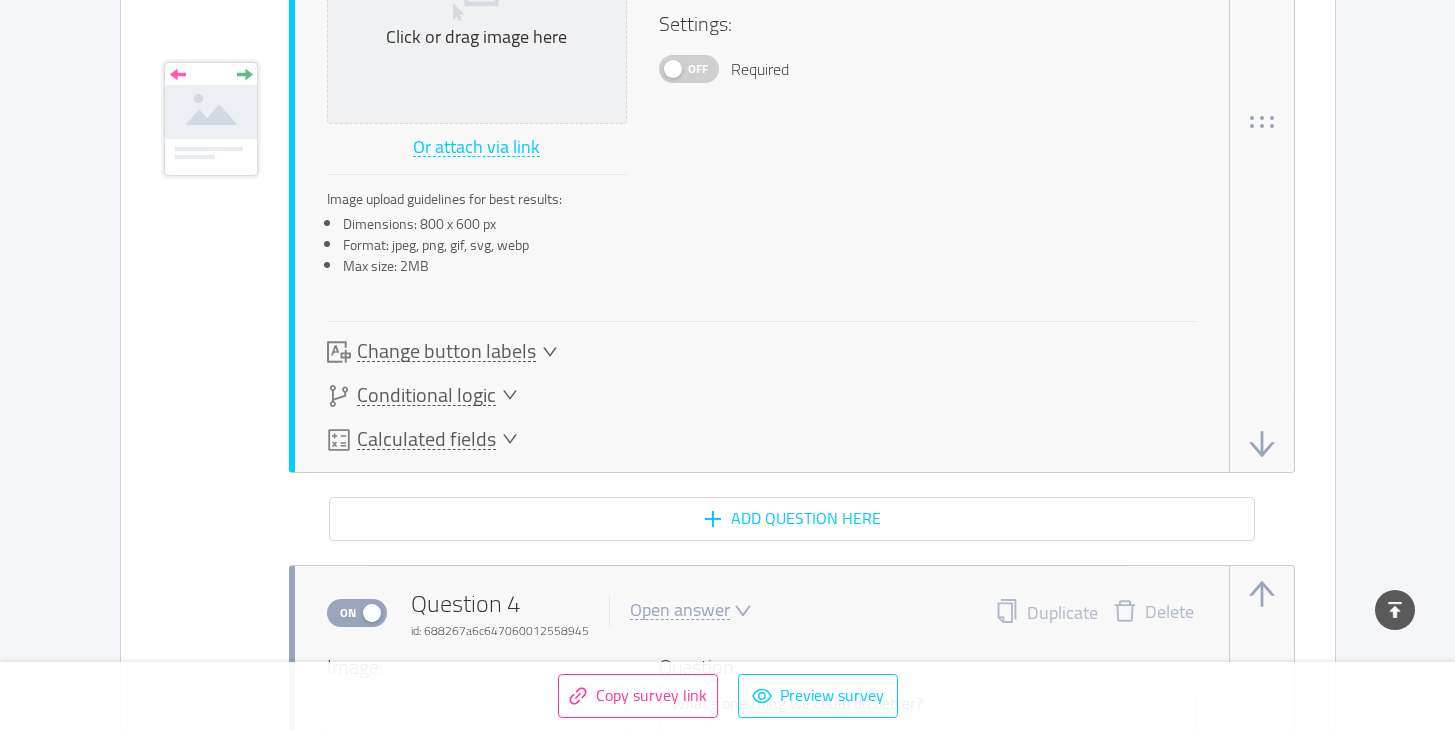 scroll, scrollTop: 2341, scrollLeft: 0, axis: vertical 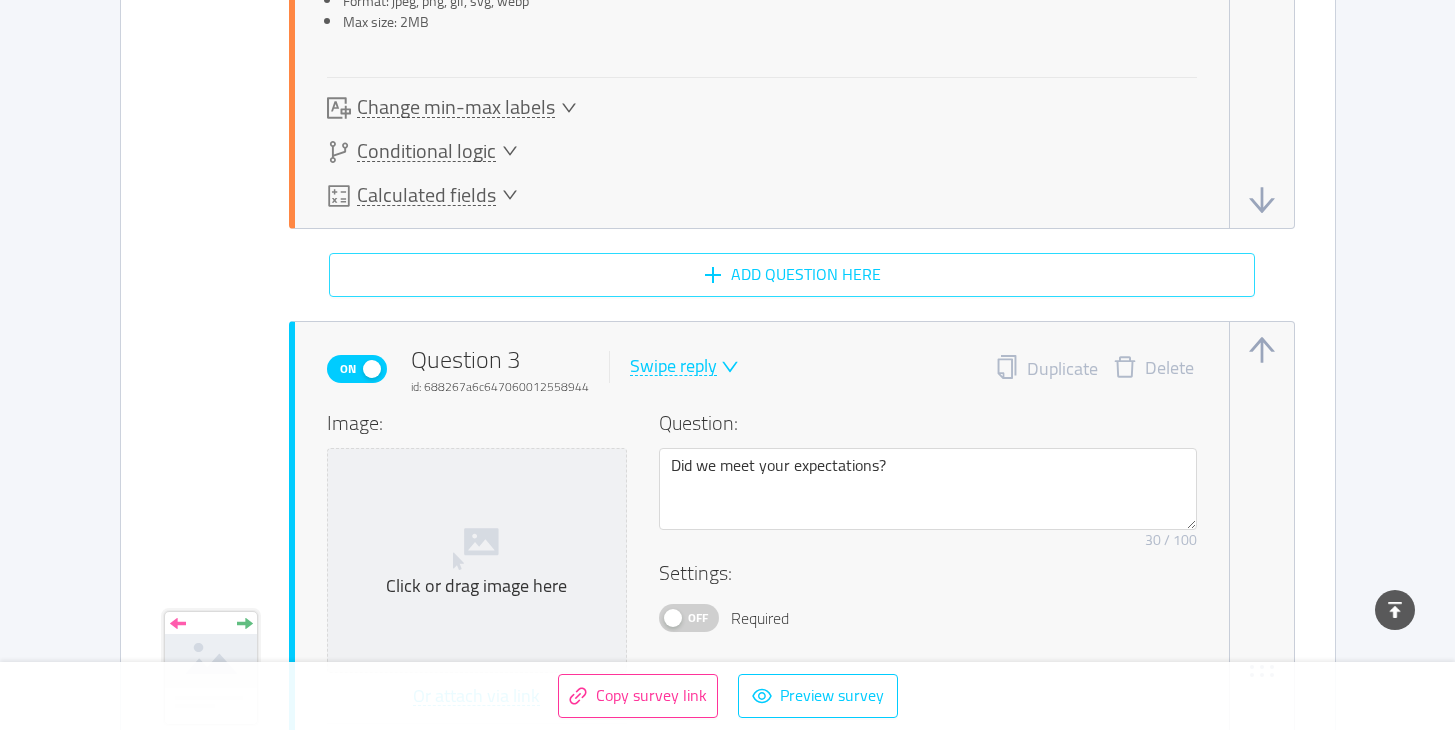 click on "Add question here" at bounding box center (792, 275) 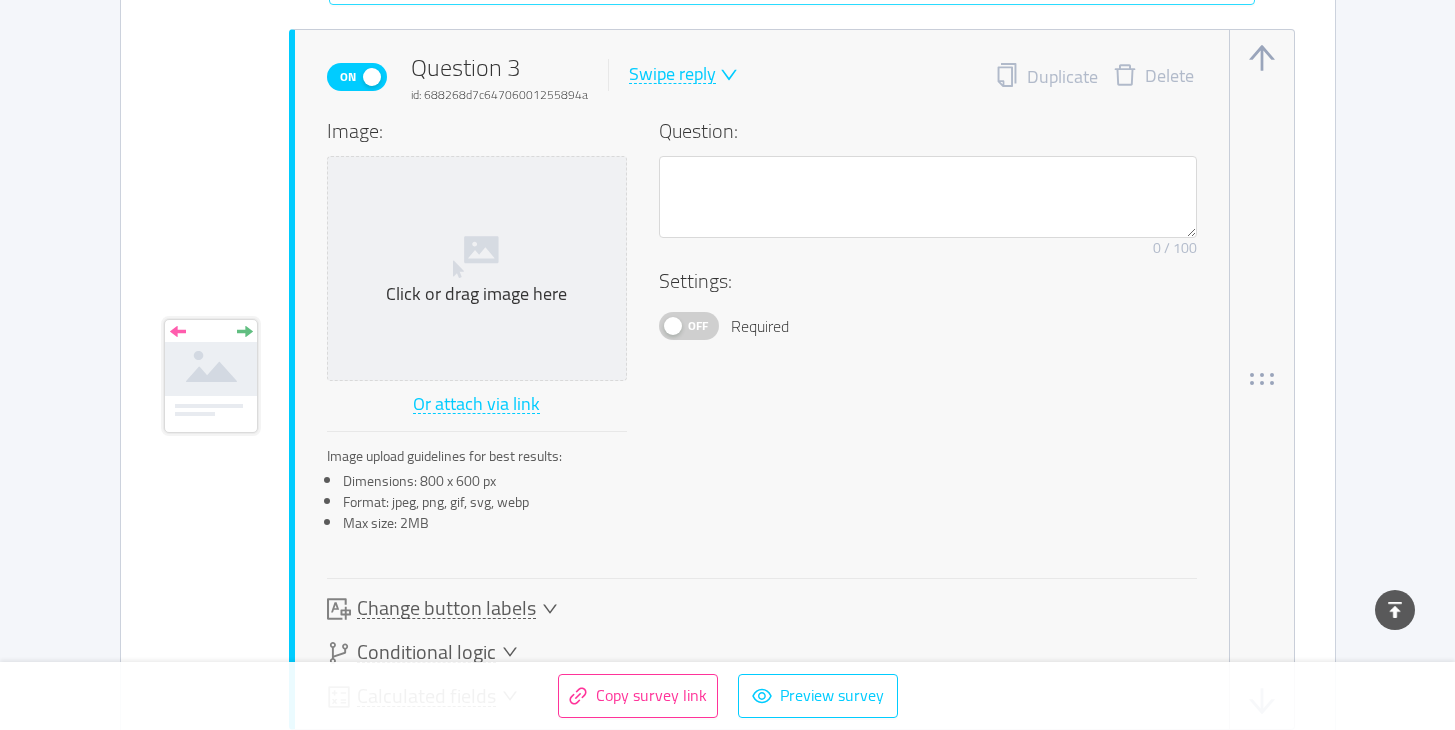 scroll, scrollTop: 2647, scrollLeft: 0, axis: vertical 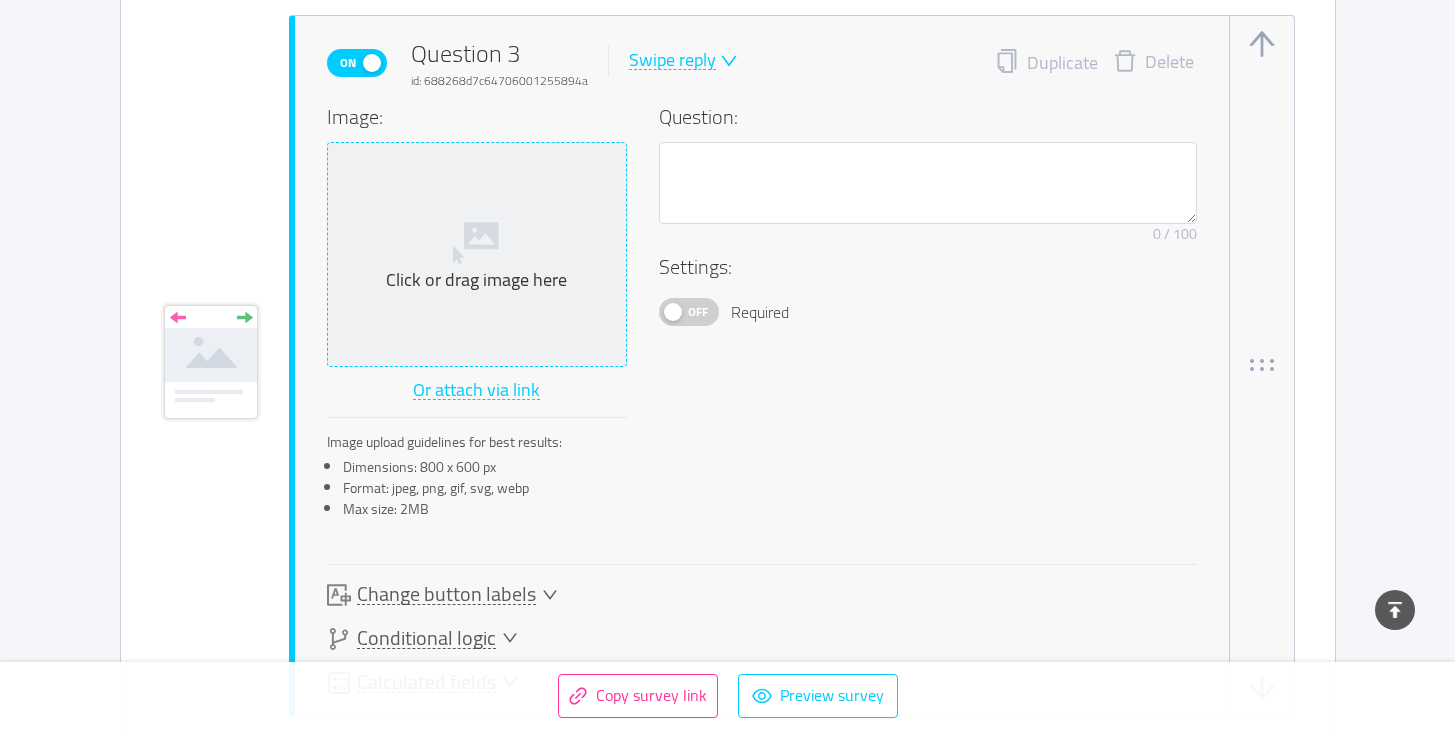 click on "Click or drag image here" at bounding box center (477, 254) 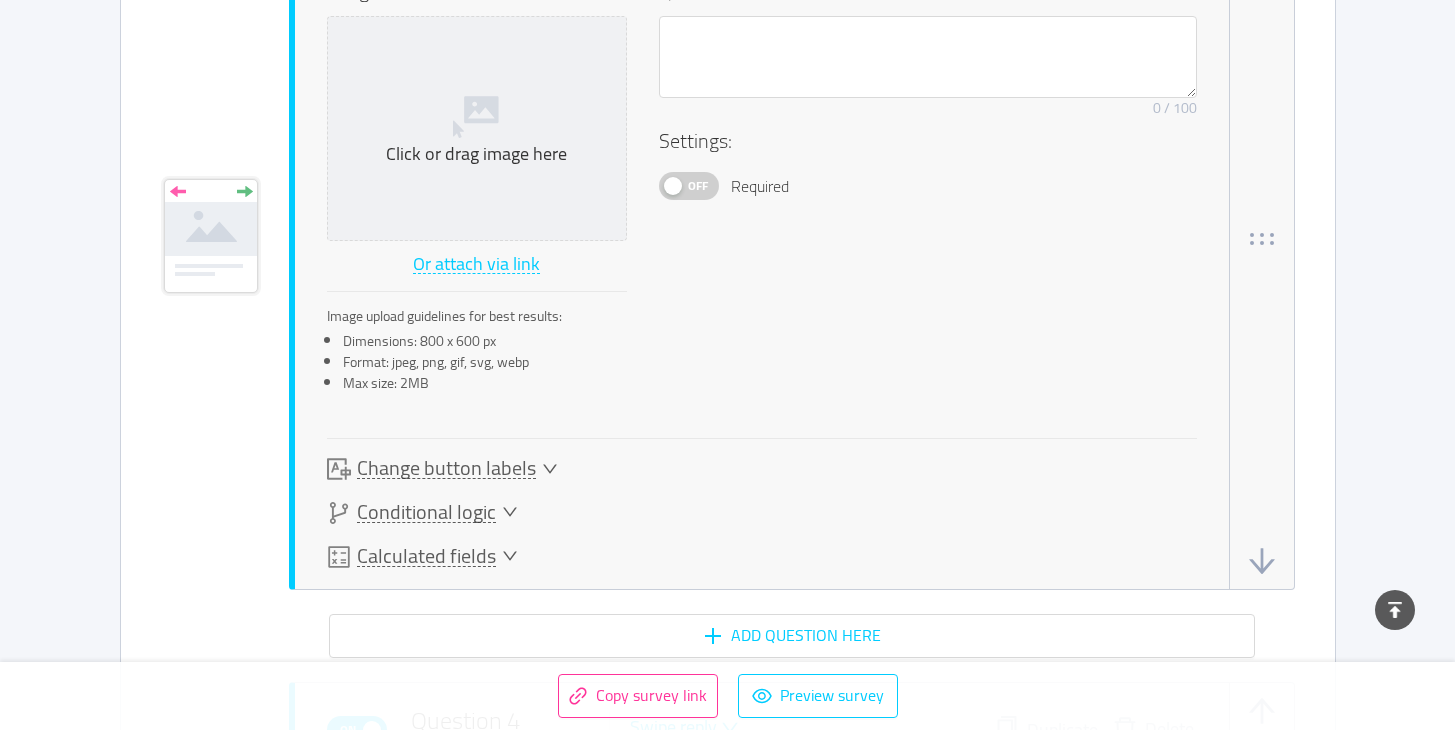 click on "Calculated fields" at bounding box center [426, 556] 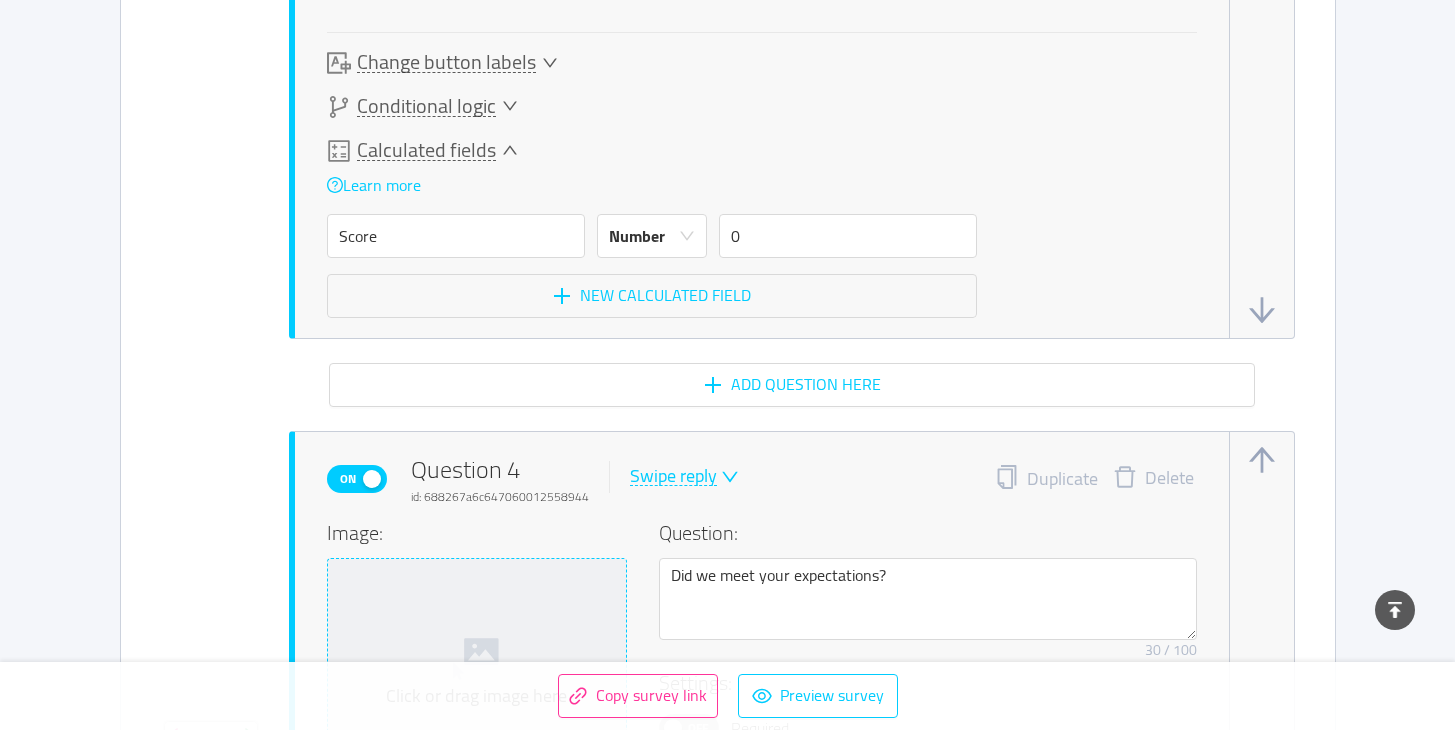 scroll, scrollTop: 3232, scrollLeft: 0, axis: vertical 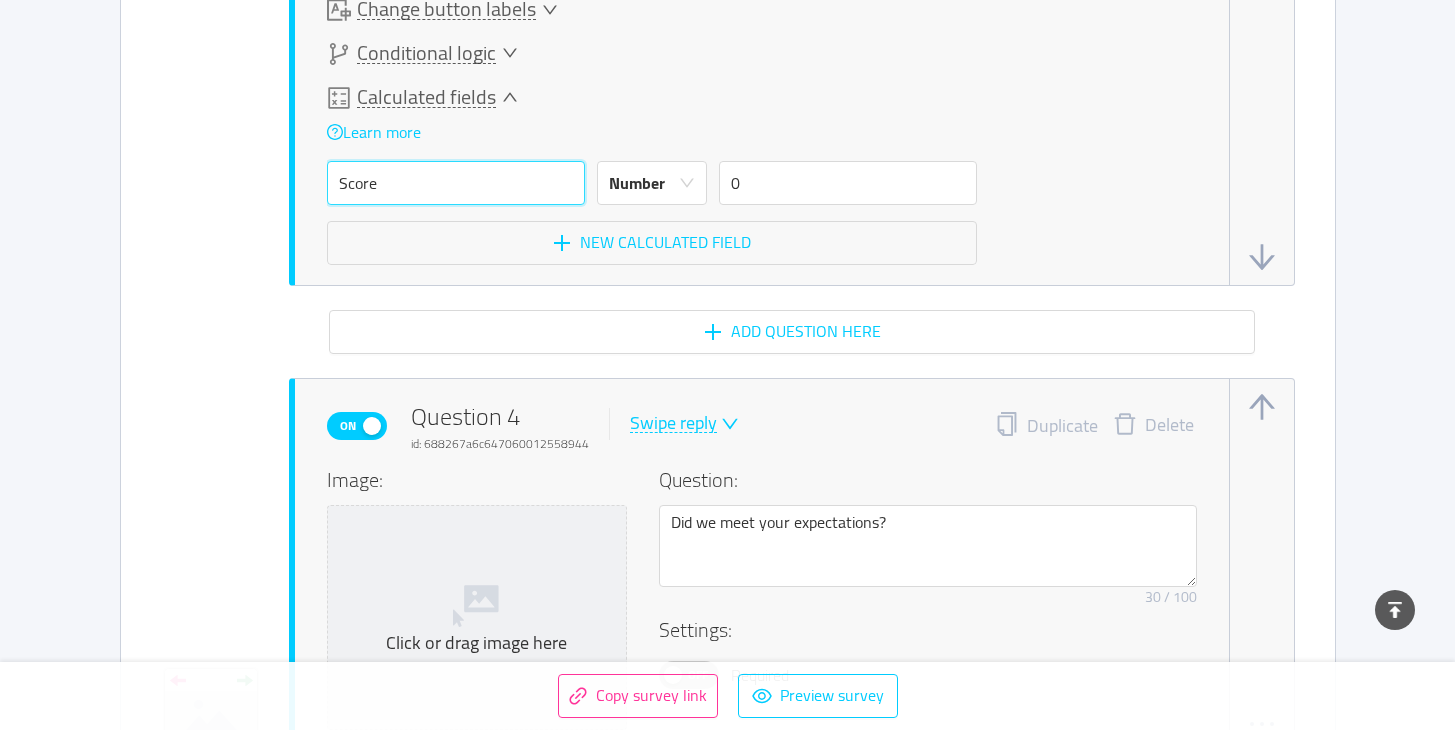 click on "Score" at bounding box center [456, 183] 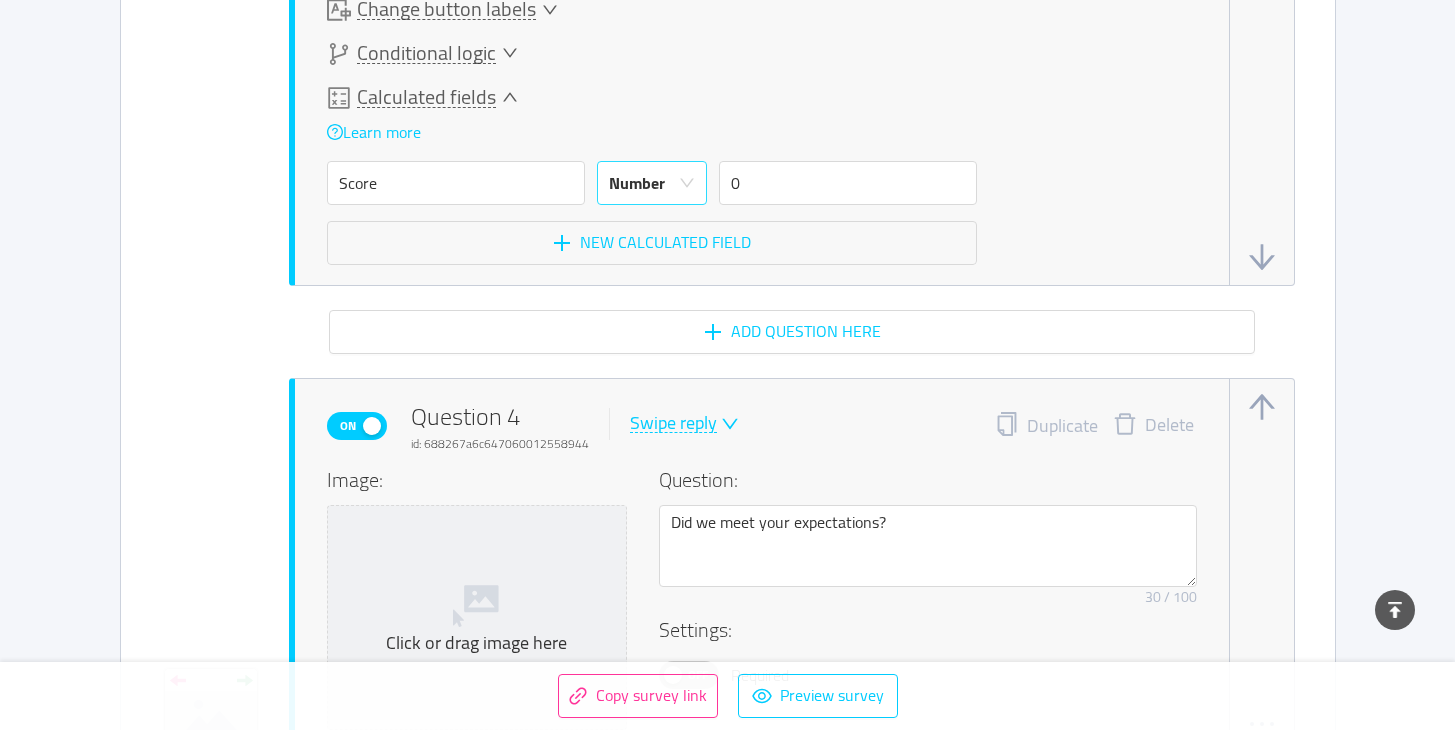 click on "Number" at bounding box center [637, 183] 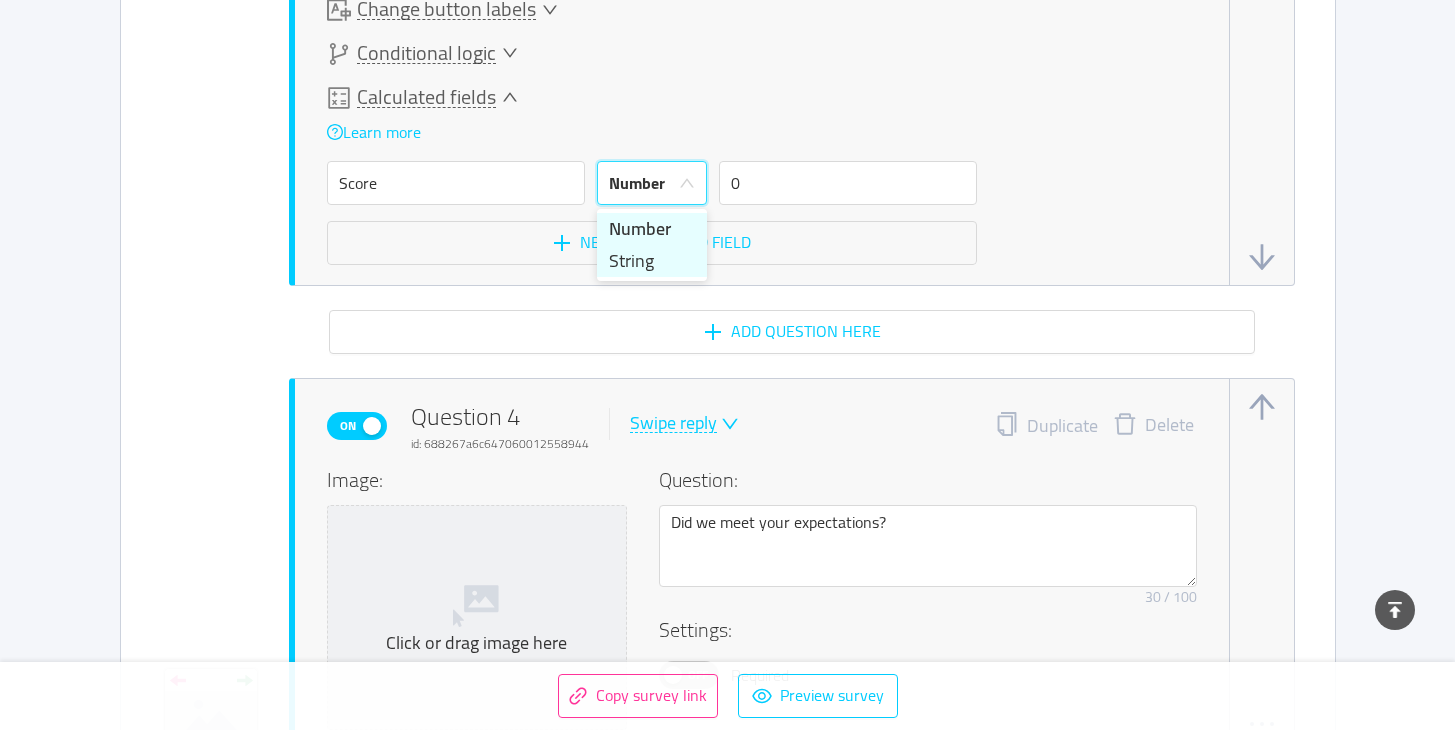 click on "String" at bounding box center (652, 261) 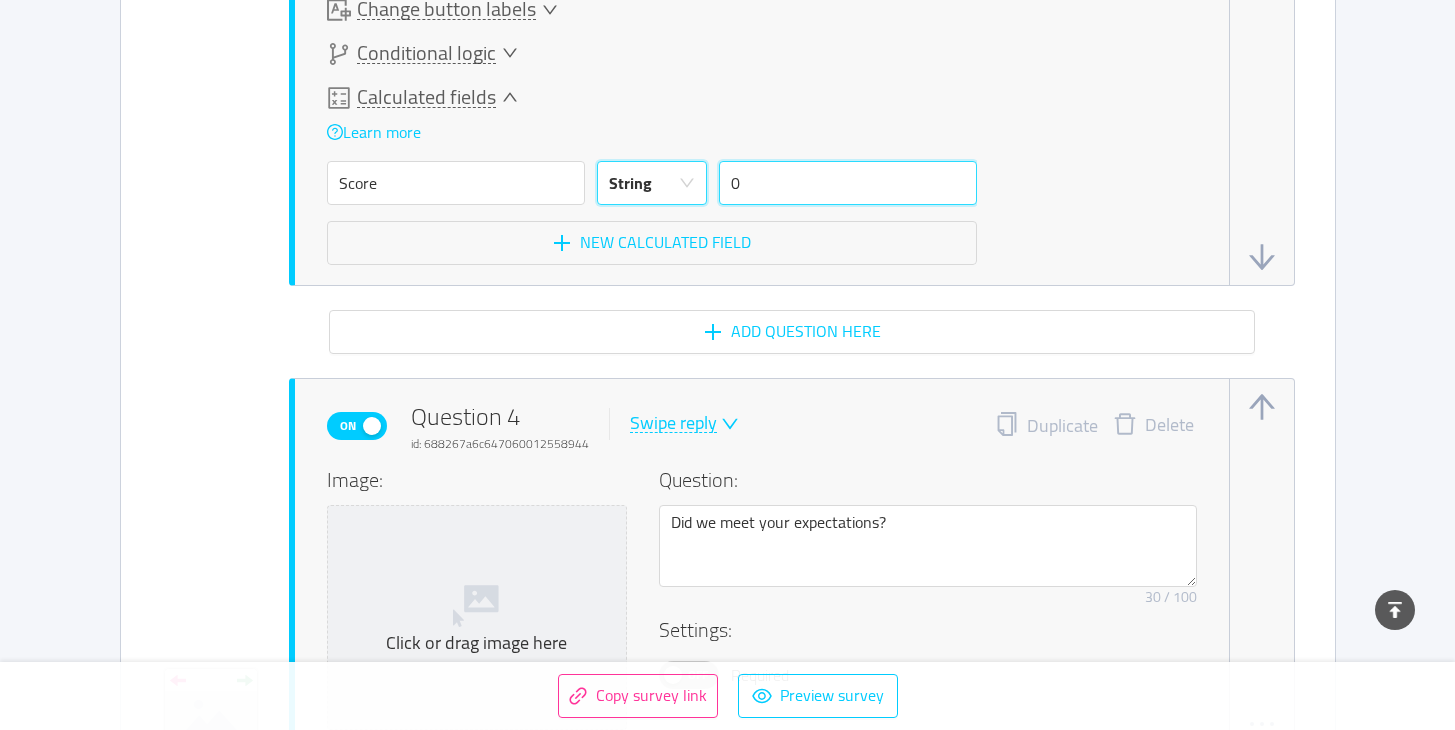 click on "0" at bounding box center [848, 183] 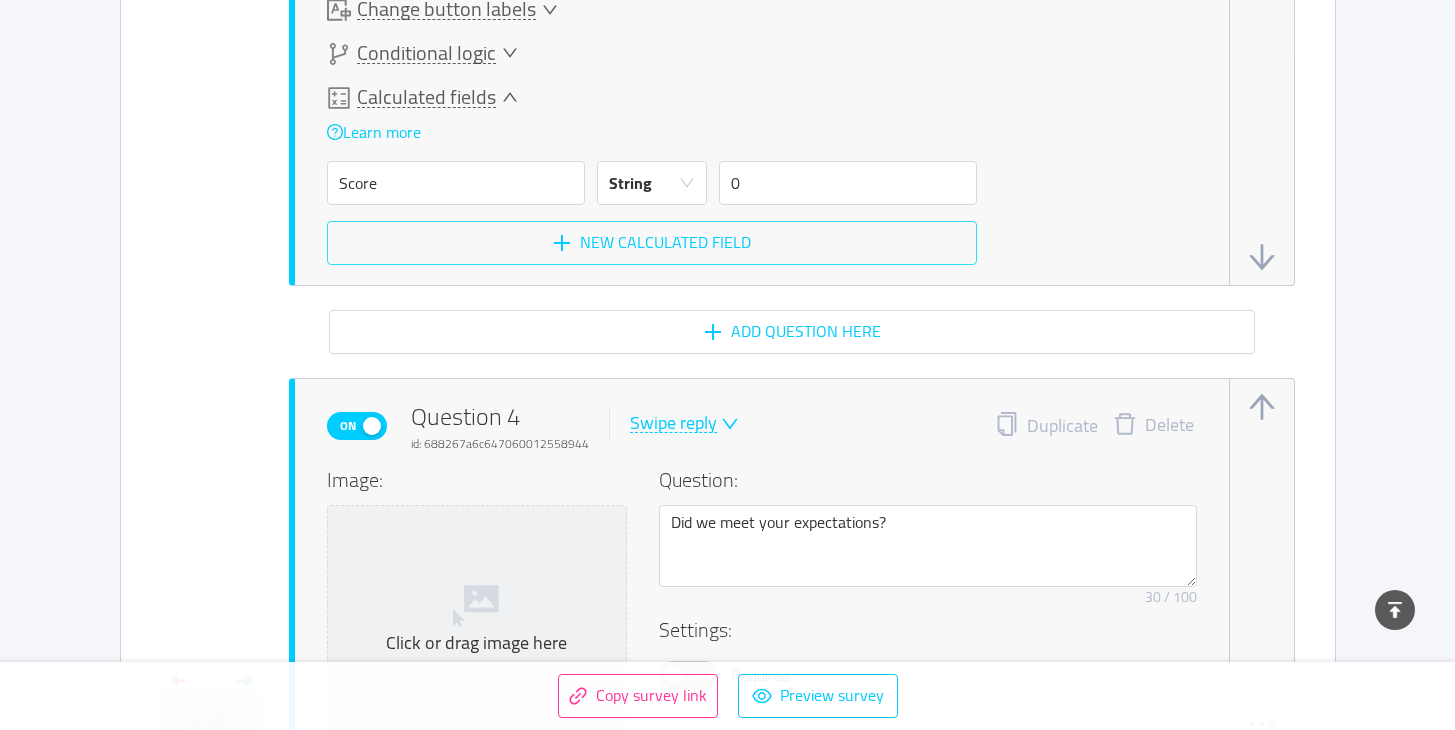 click on "New calculated field" at bounding box center [652, 243] 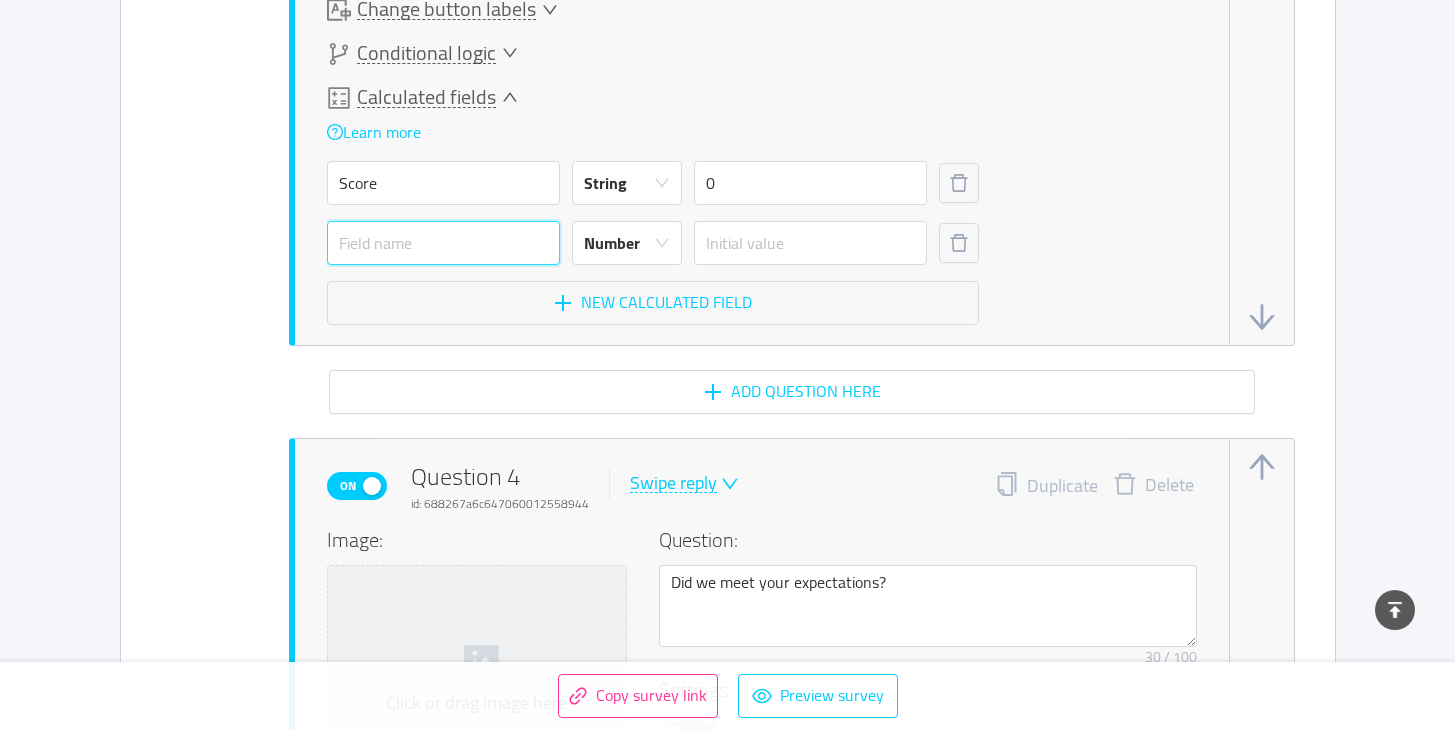 click at bounding box center (443, 243) 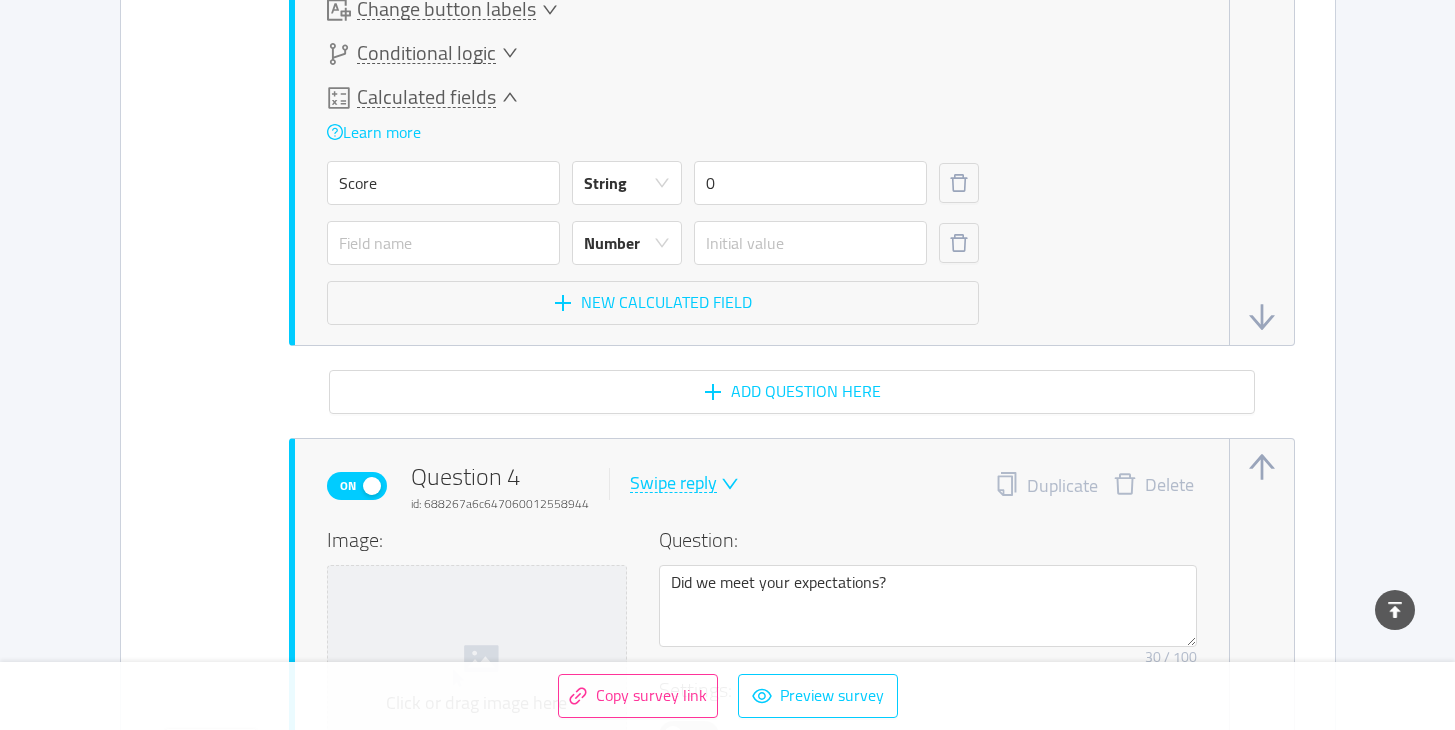 click on "Score  String  0  Number  New calculated field" at bounding box center (653, 243) 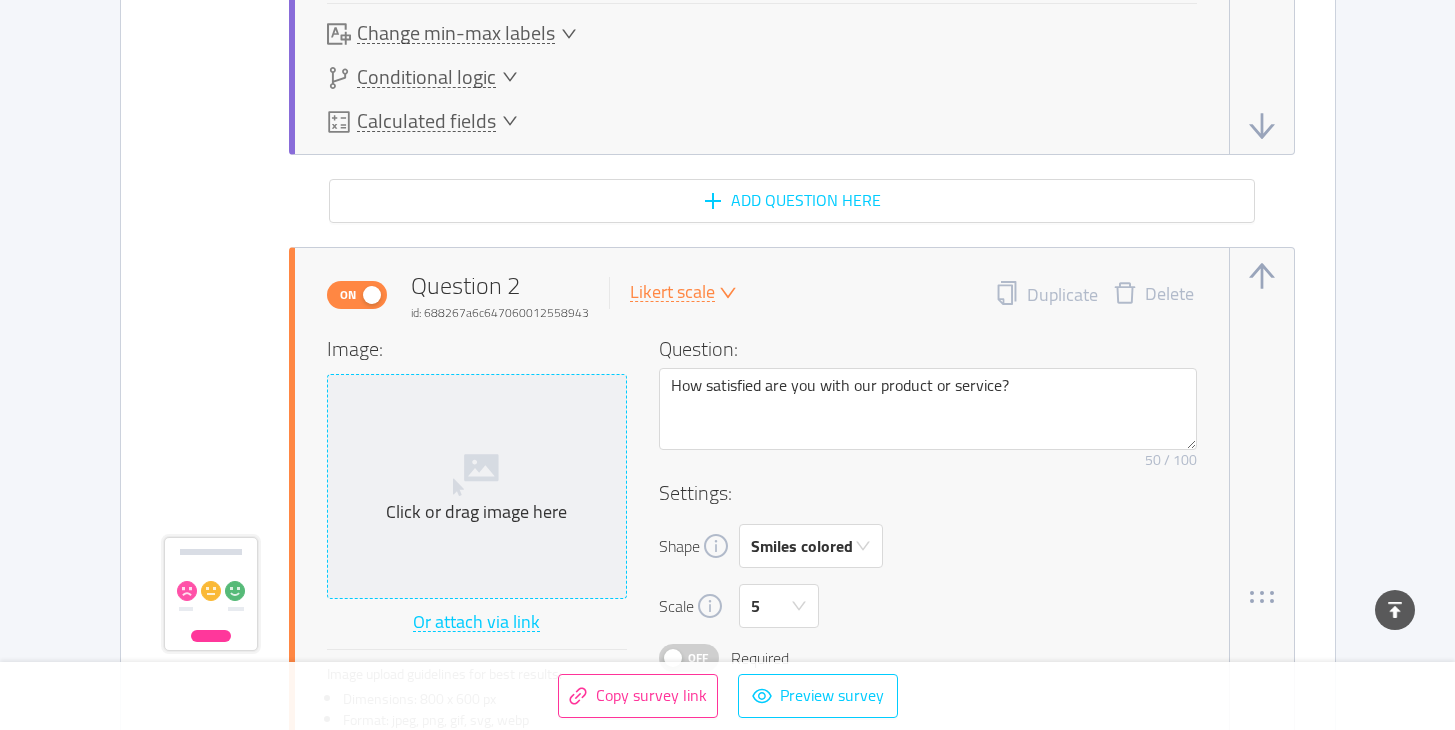 scroll, scrollTop: 1620, scrollLeft: 0, axis: vertical 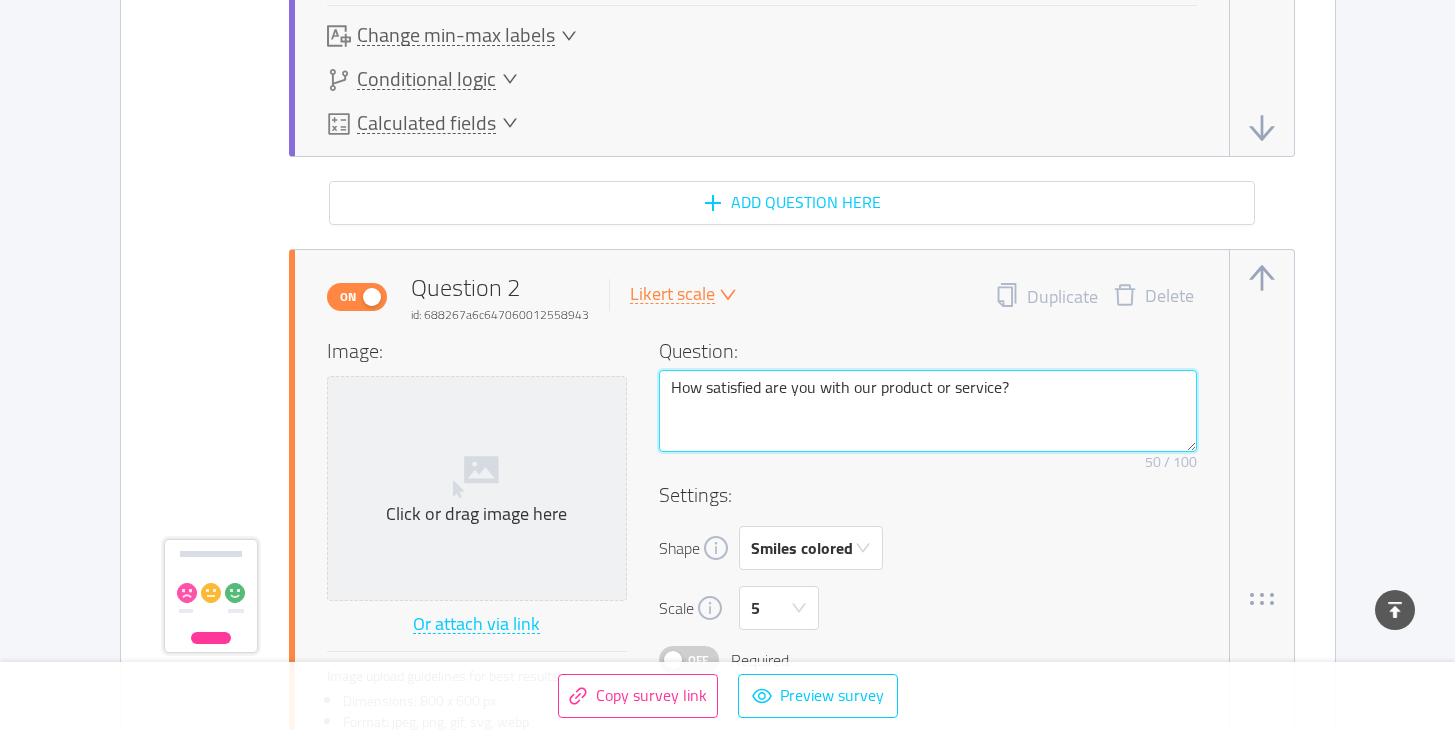drag, startPoint x: 732, startPoint y: 412, endPoint x: 709, endPoint y: 410, distance: 23.086792 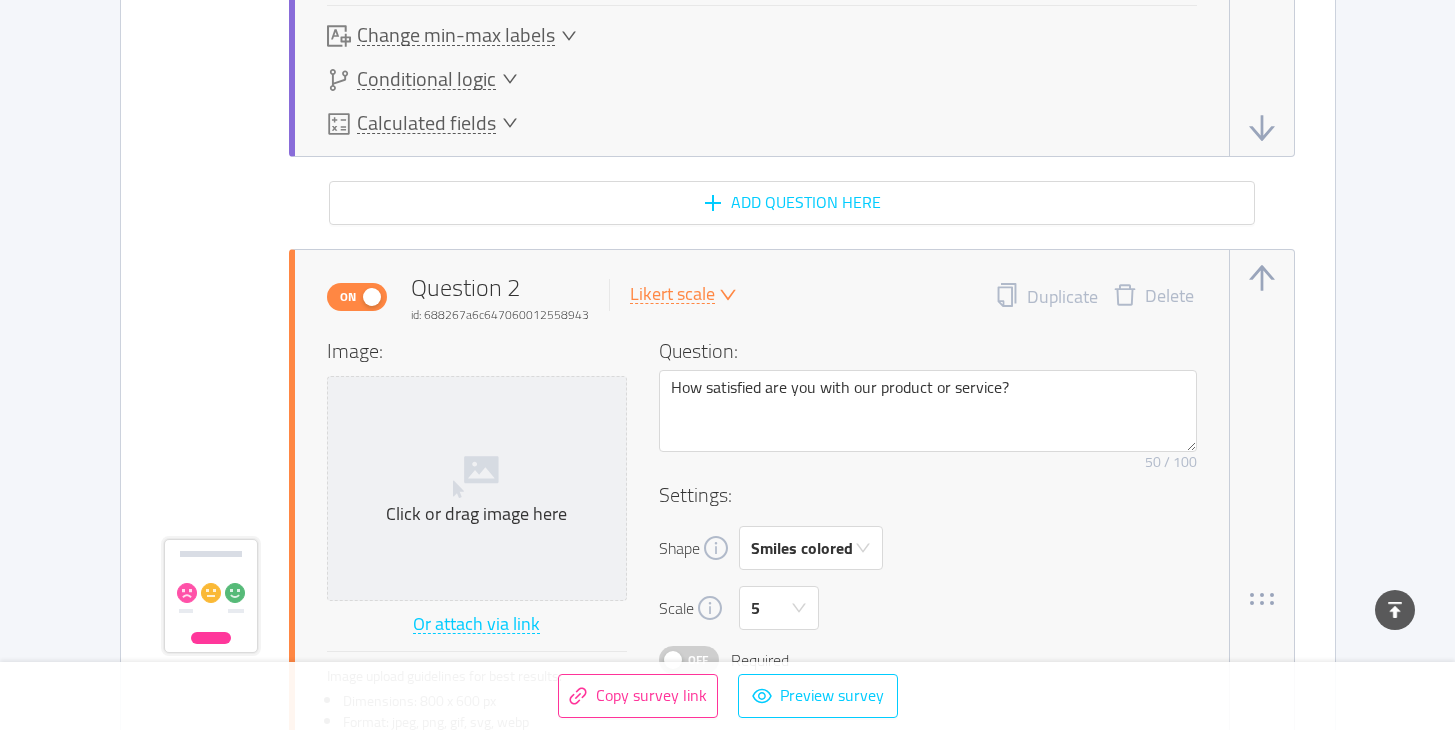click 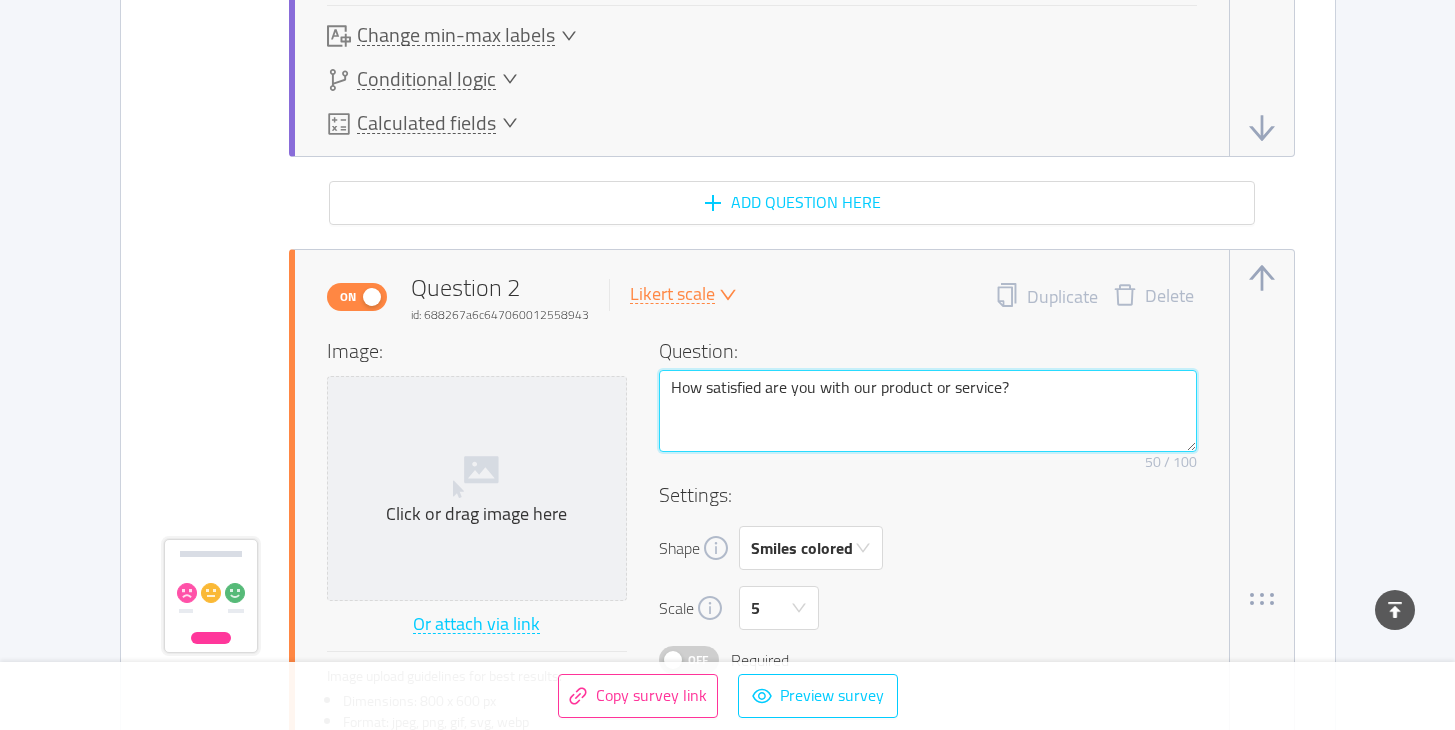 click on "How satisfied are you with our product or service?" at bounding box center [928, 411] 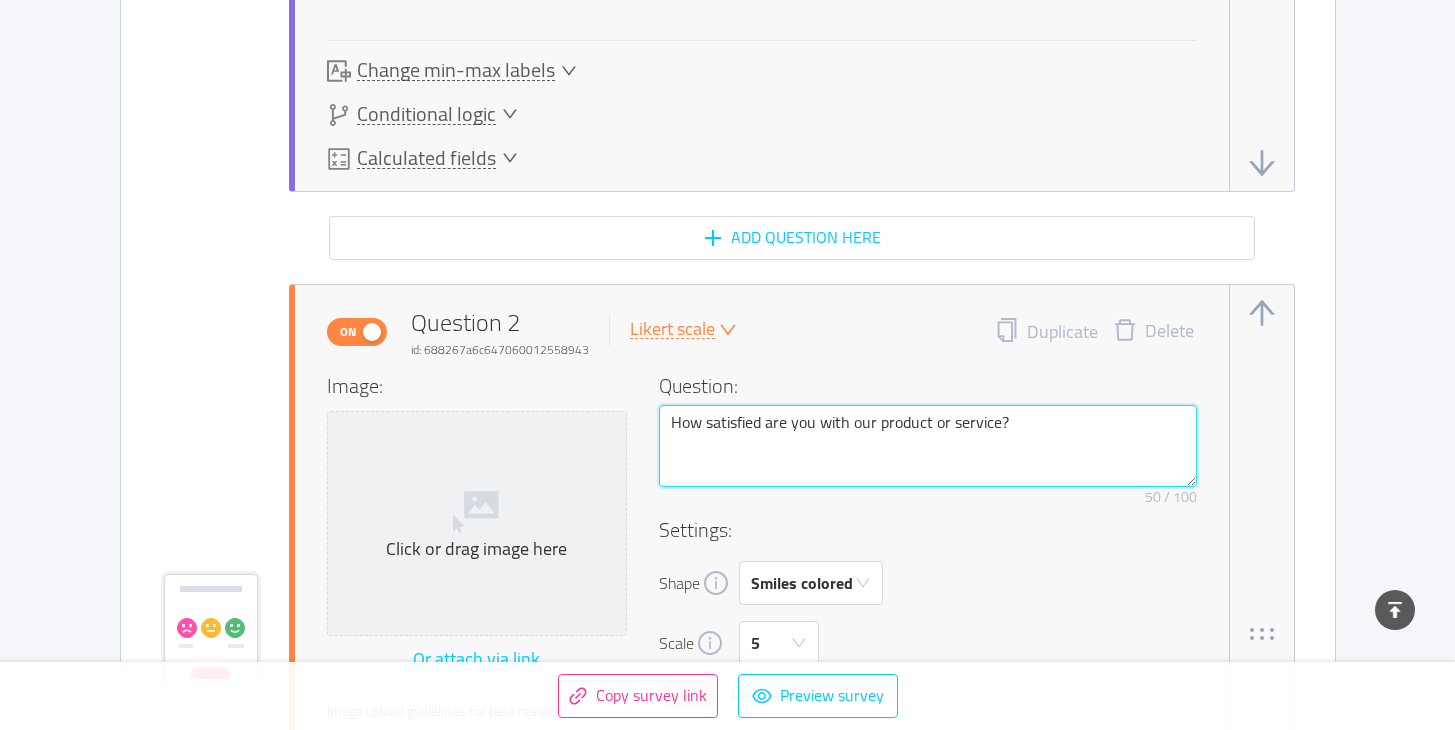 scroll, scrollTop: 1584, scrollLeft: 0, axis: vertical 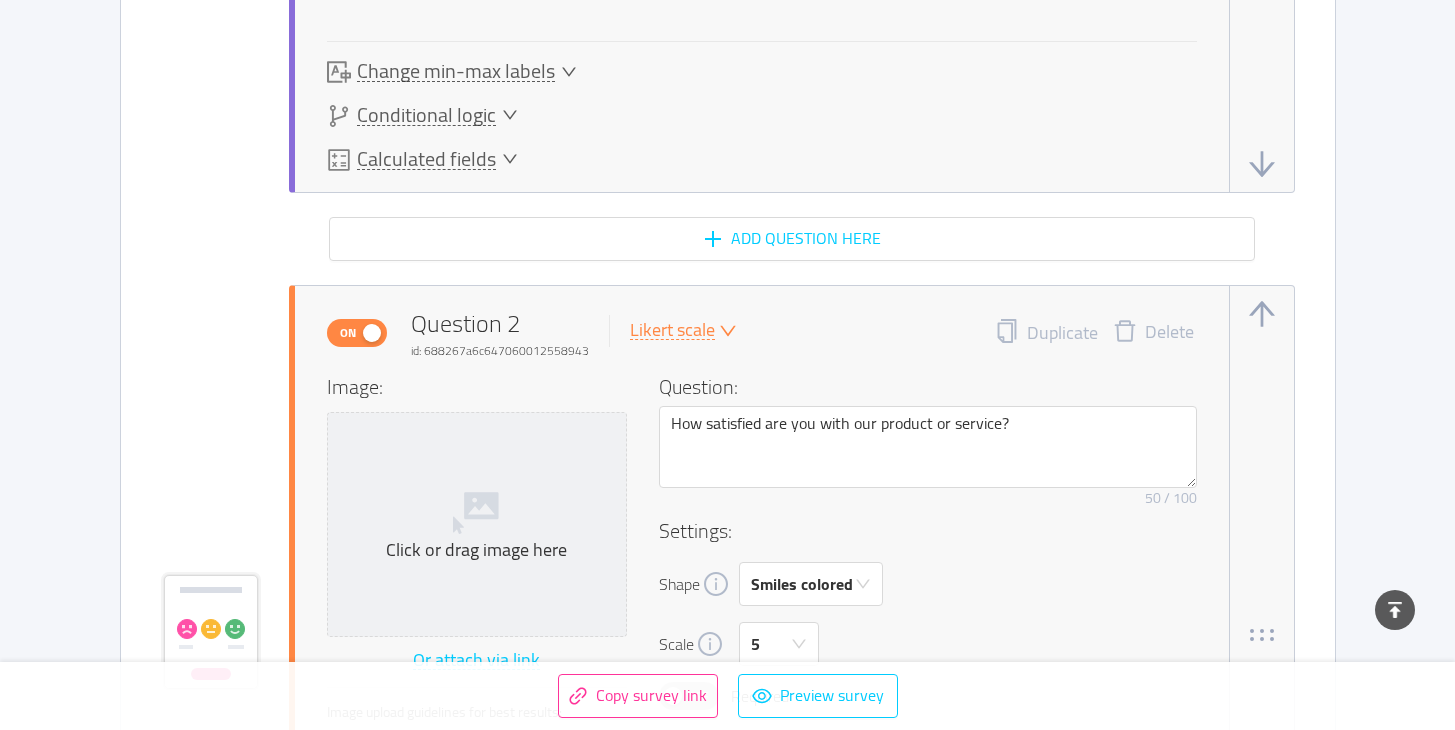 click 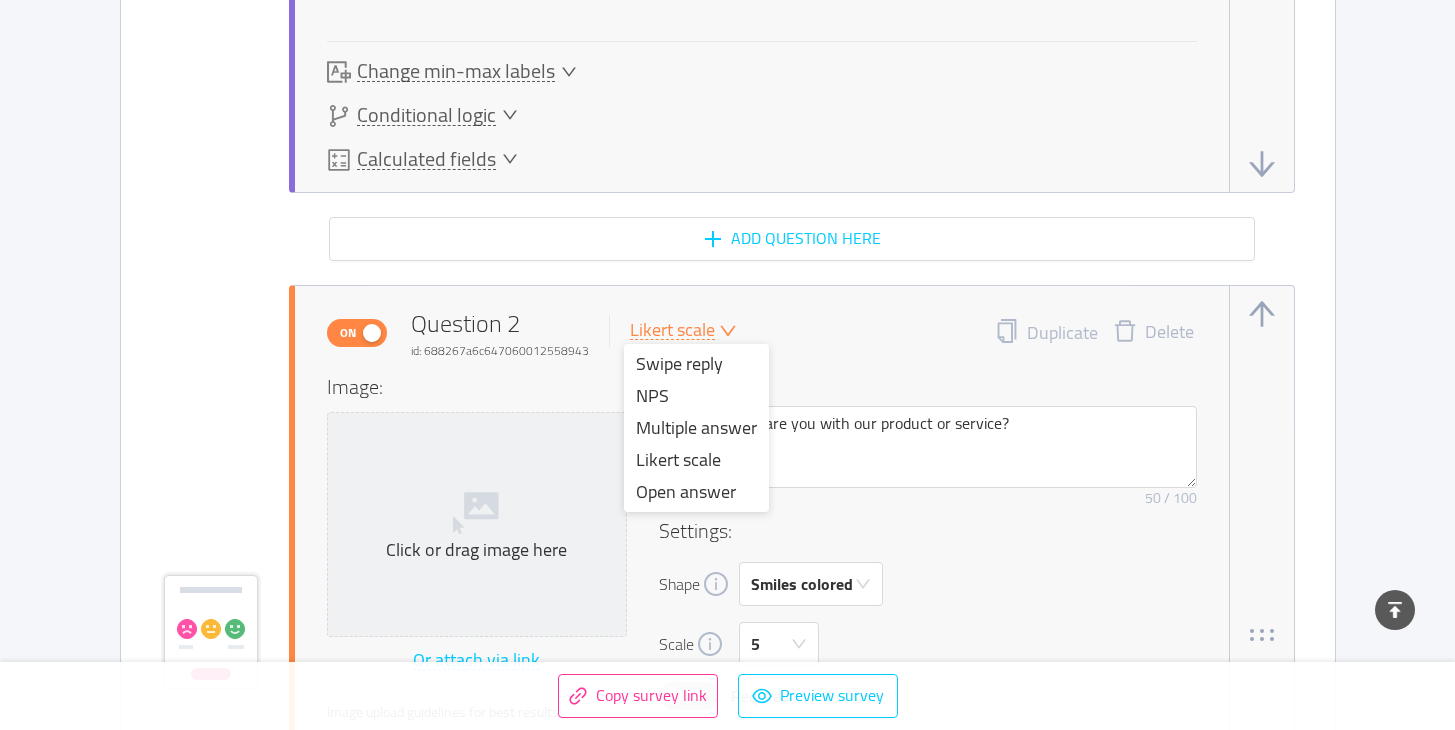 click 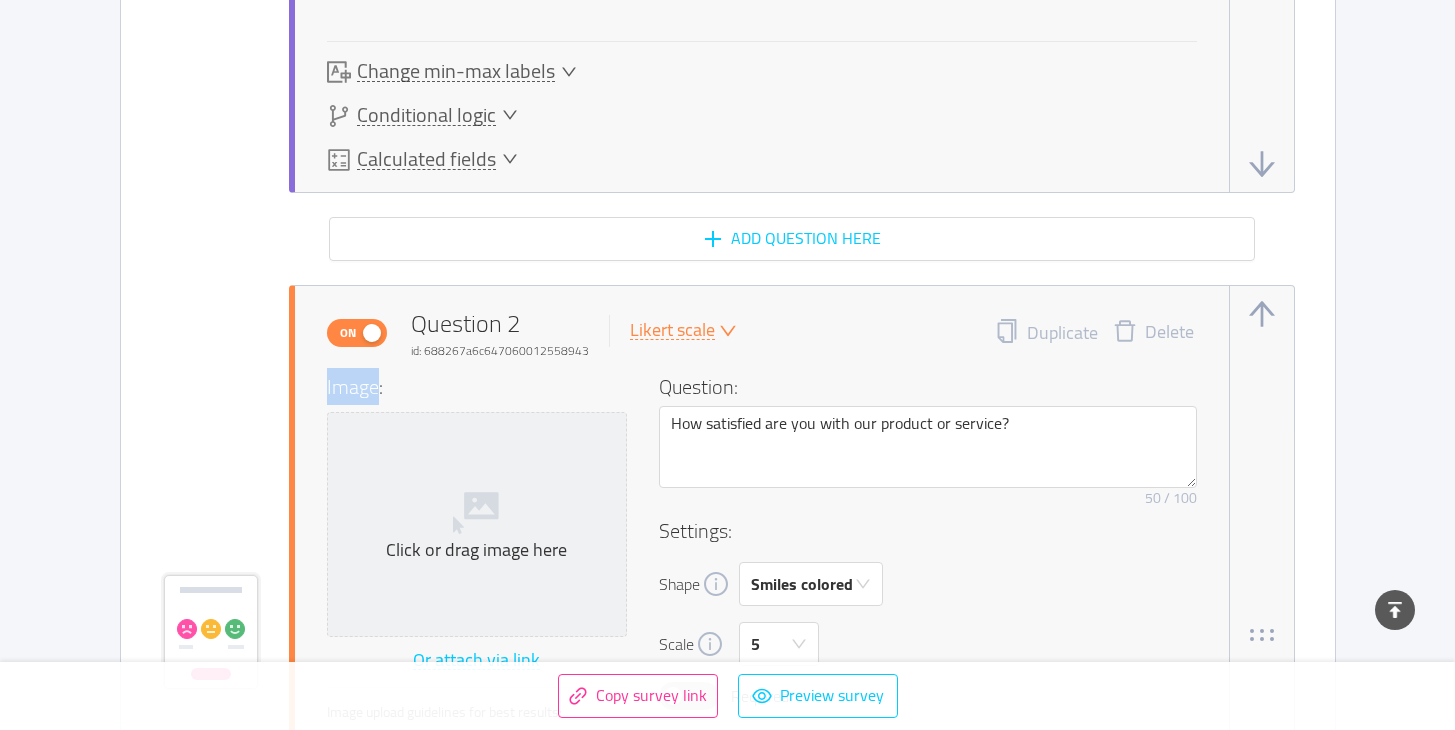 click 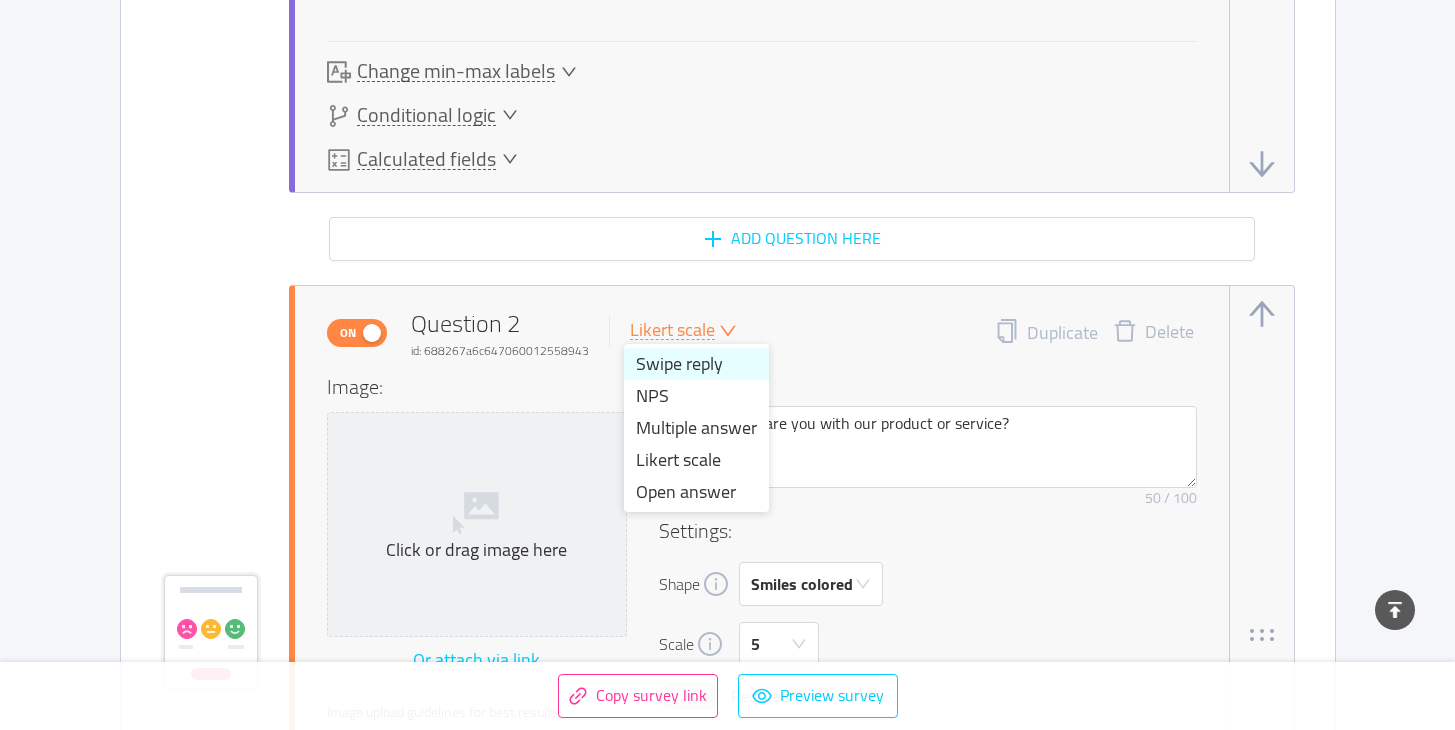 click on "Swipe reply" at bounding box center (696, 364) 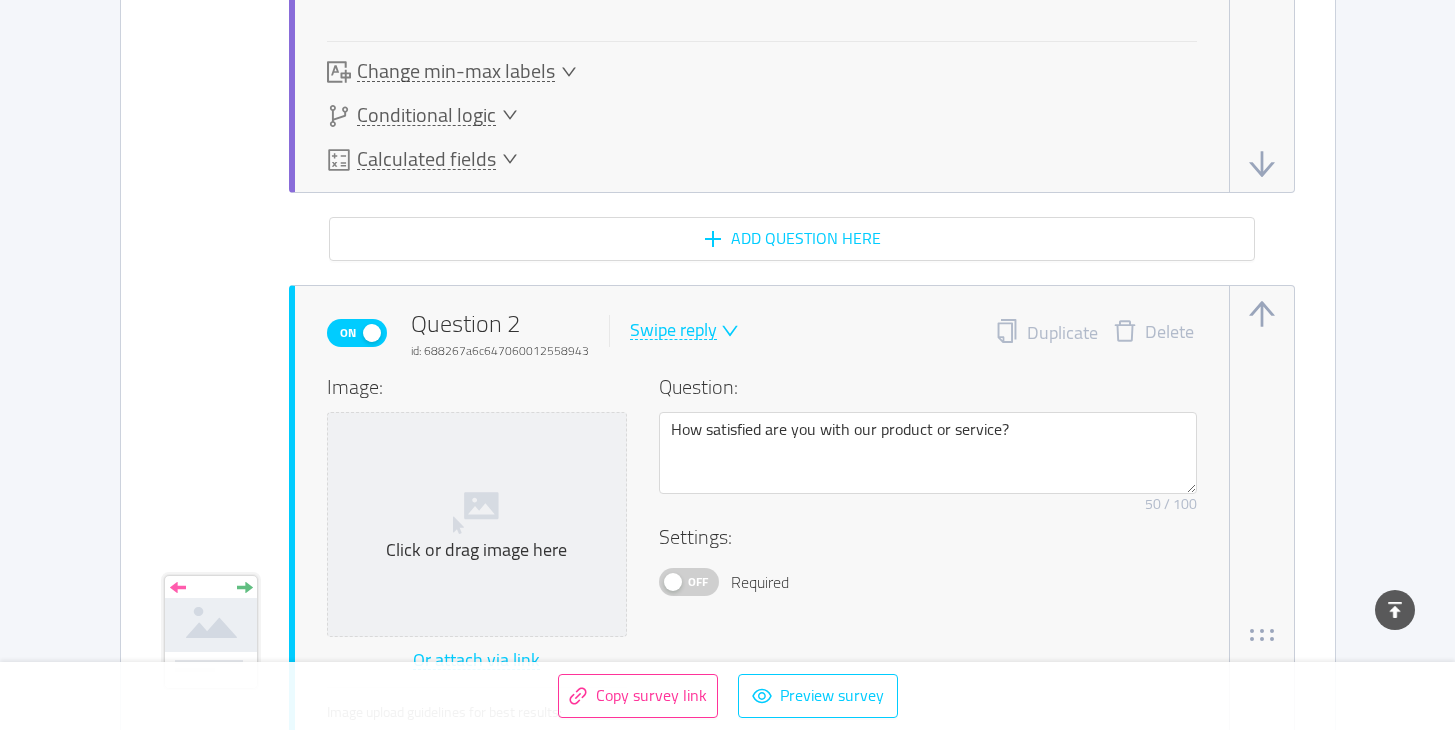 click at bounding box center [728, 331] 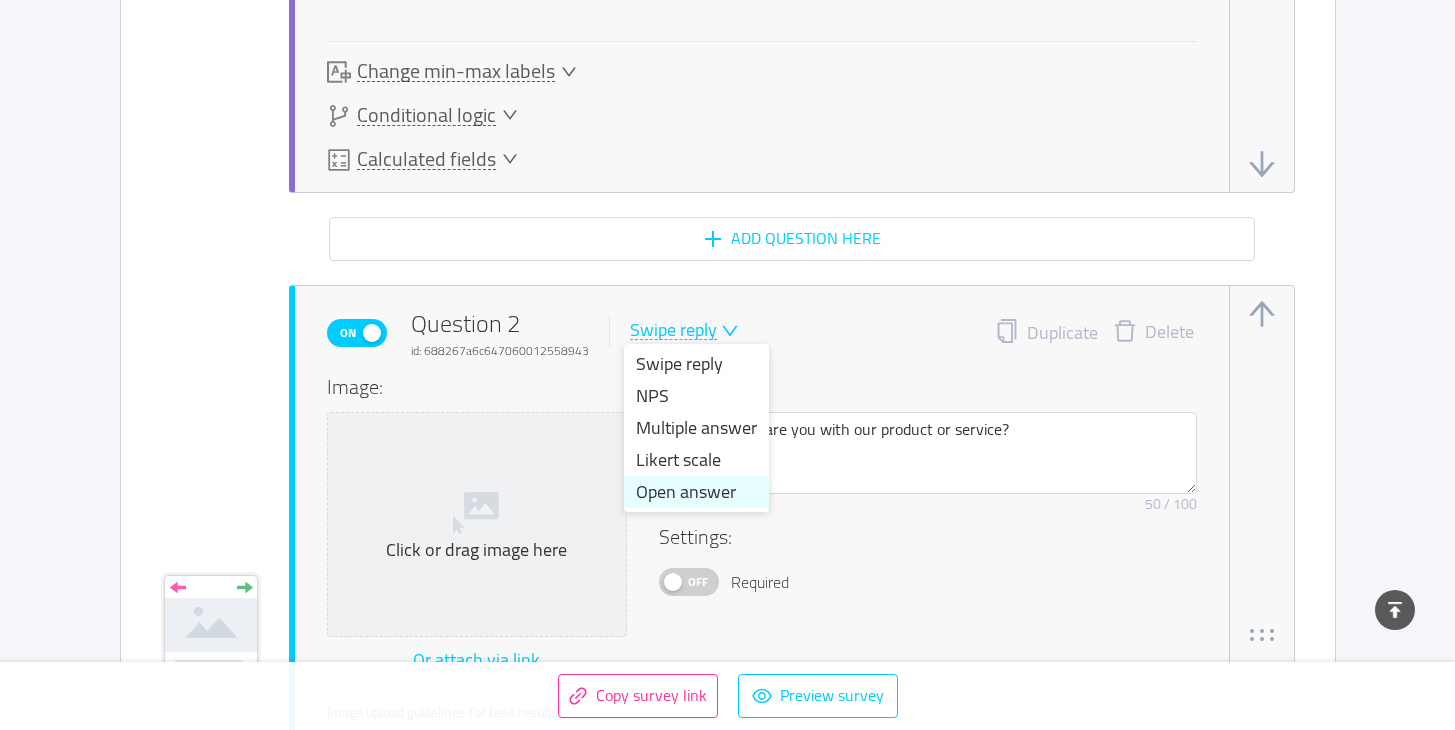 click on "Open answer" at bounding box center [696, 492] 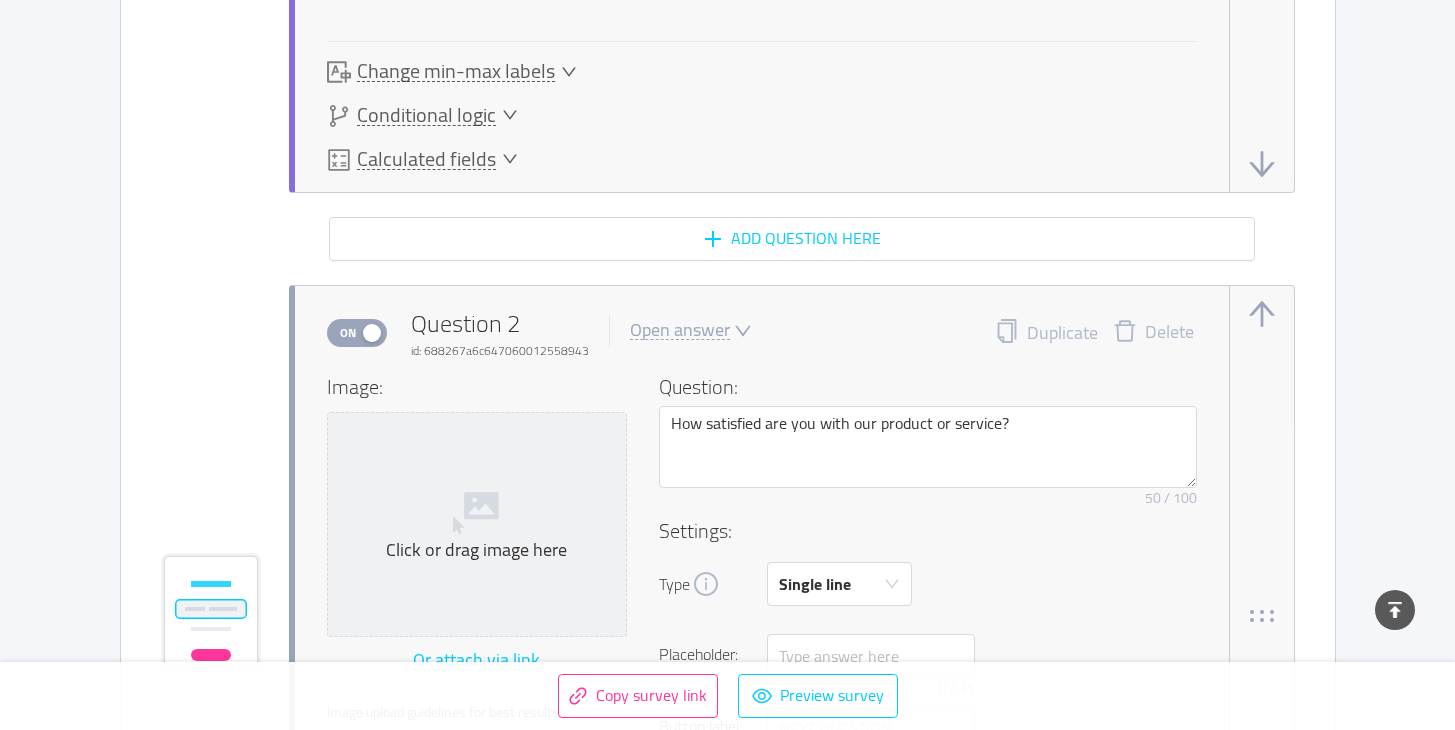 click on "On  Question 2  id: 688267a6c647060012558943  Open answer" at bounding box center [539, 333] 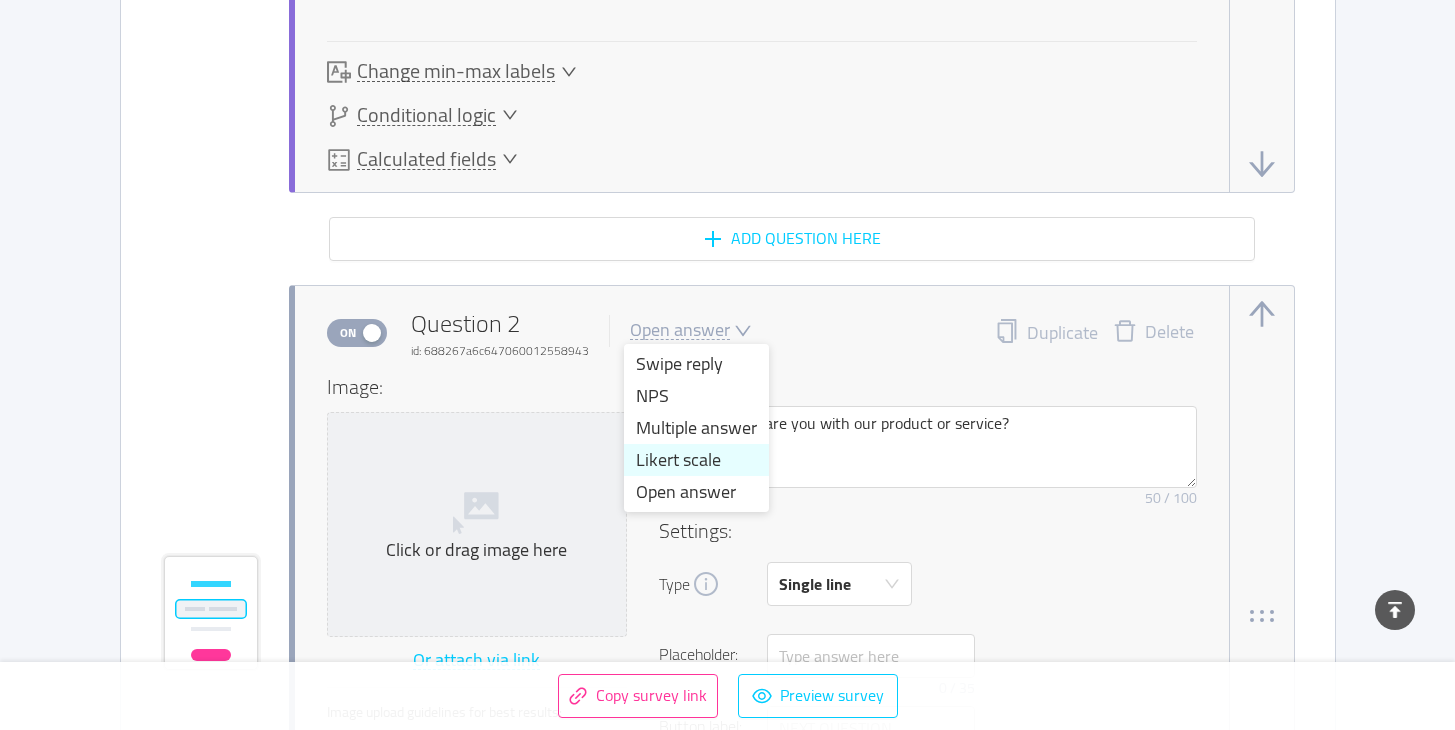 click on "Likert scale" at bounding box center (696, 460) 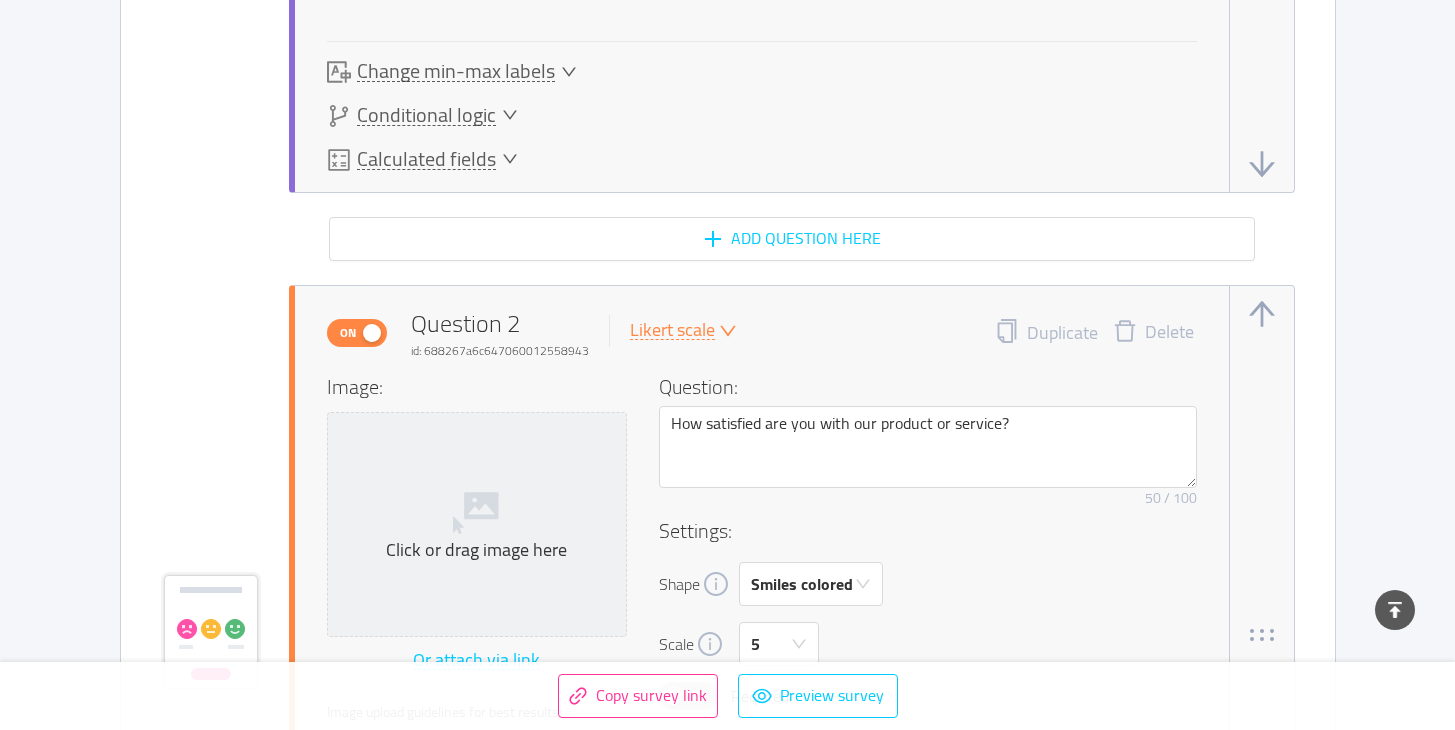 click 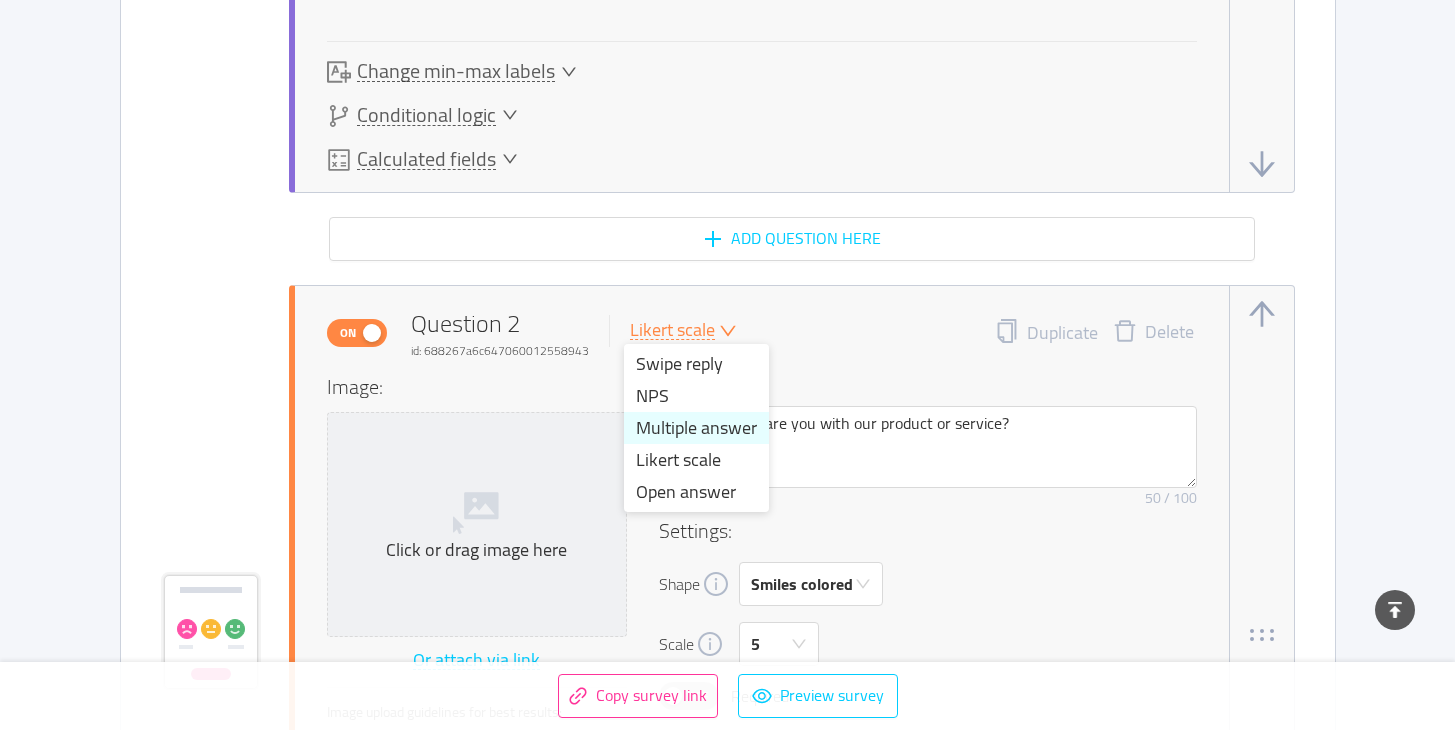 click on "Multiple answer" at bounding box center [696, 428] 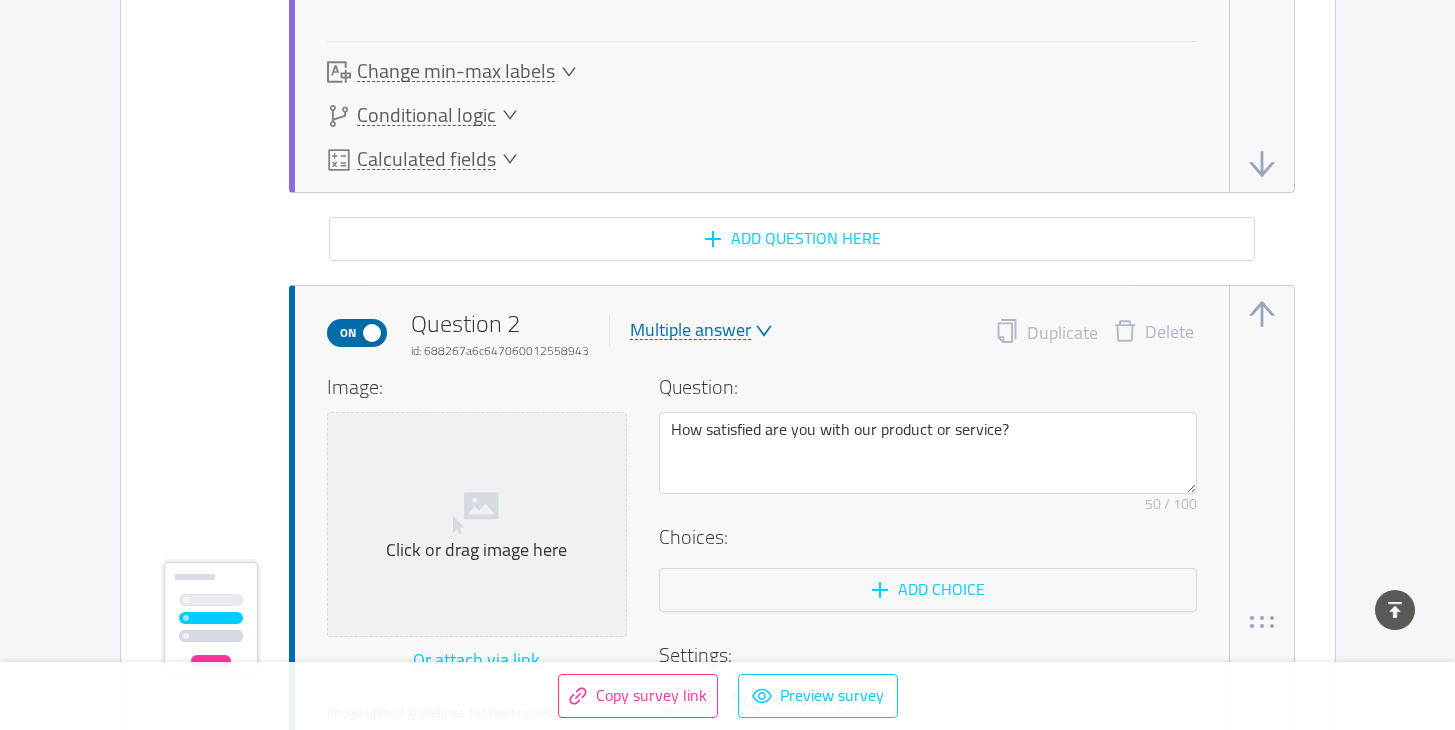 click on "Multiple answer" at bounding box center (690, 330) 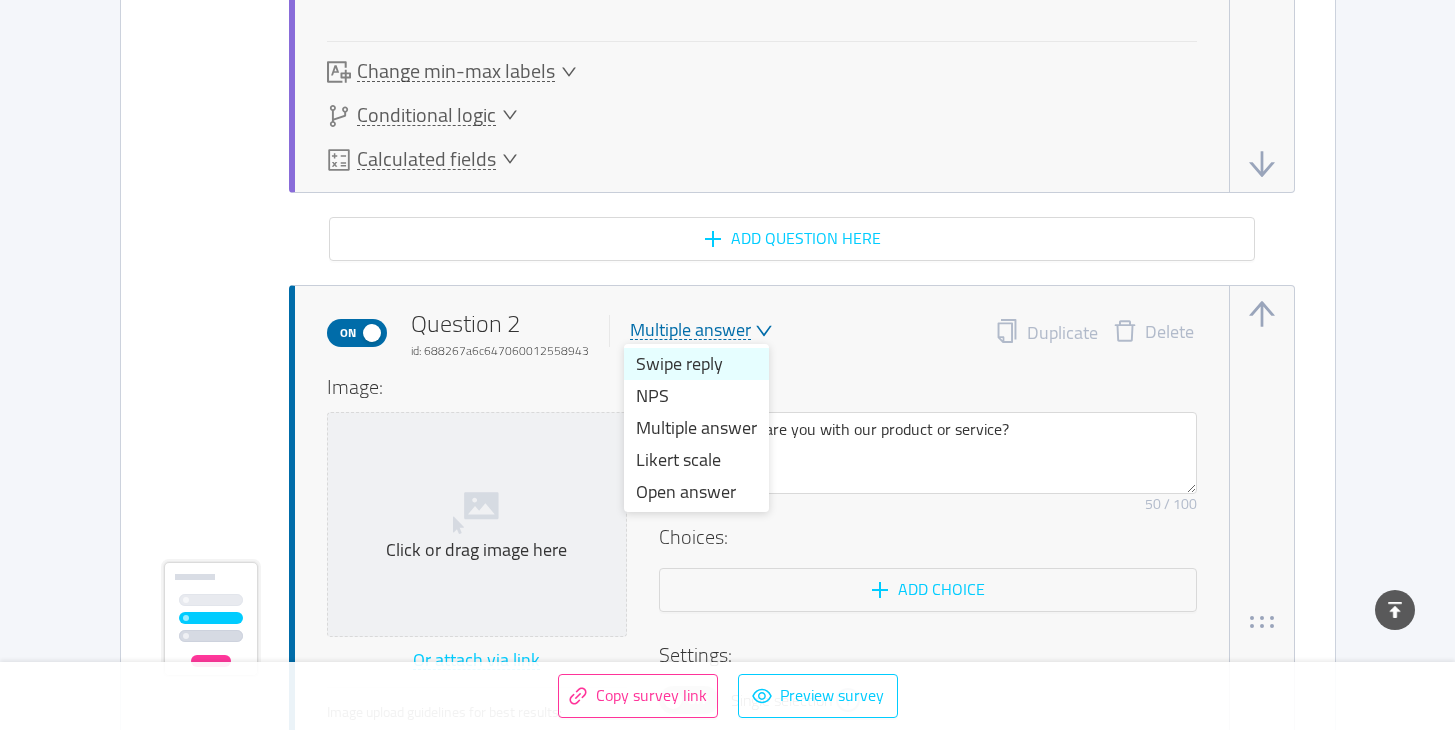 click on "Swipe reply" at bounding box center [696, 364] 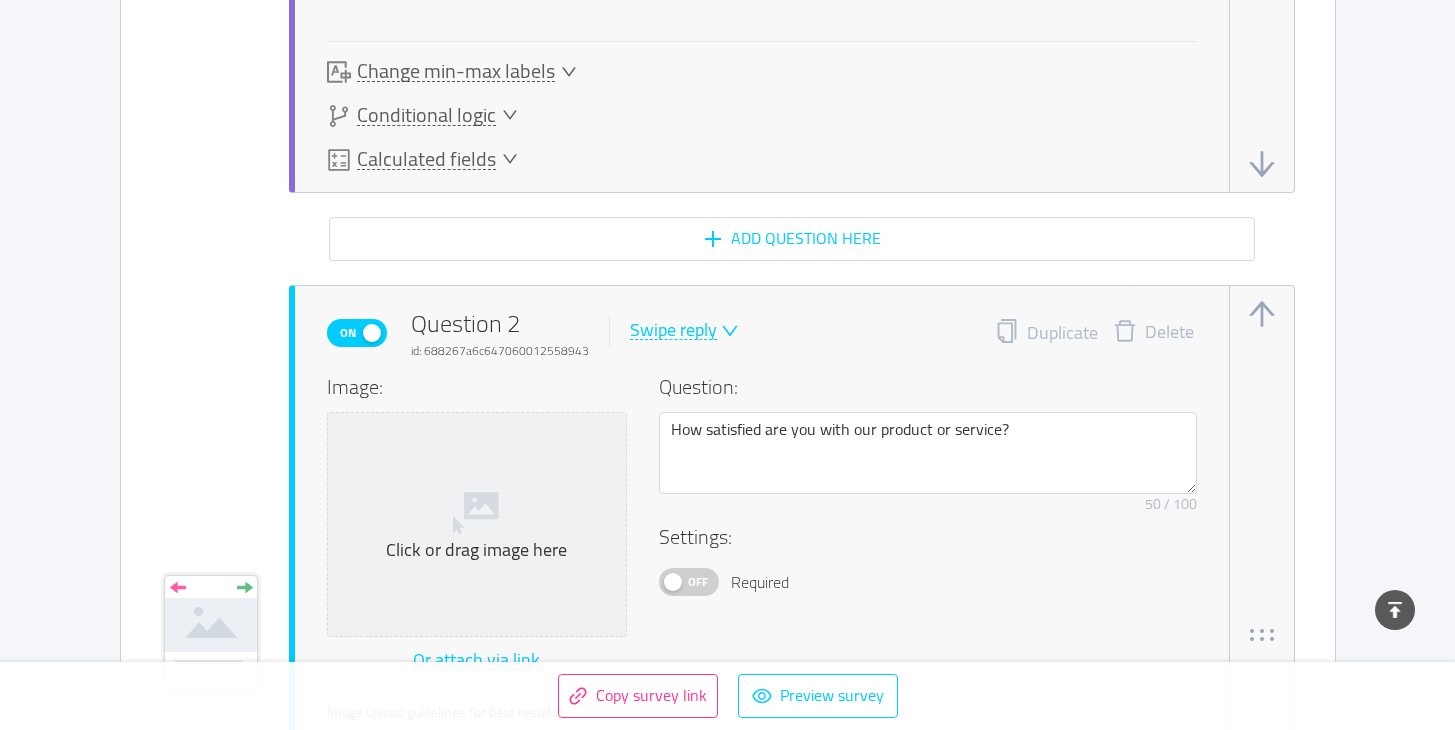 type 